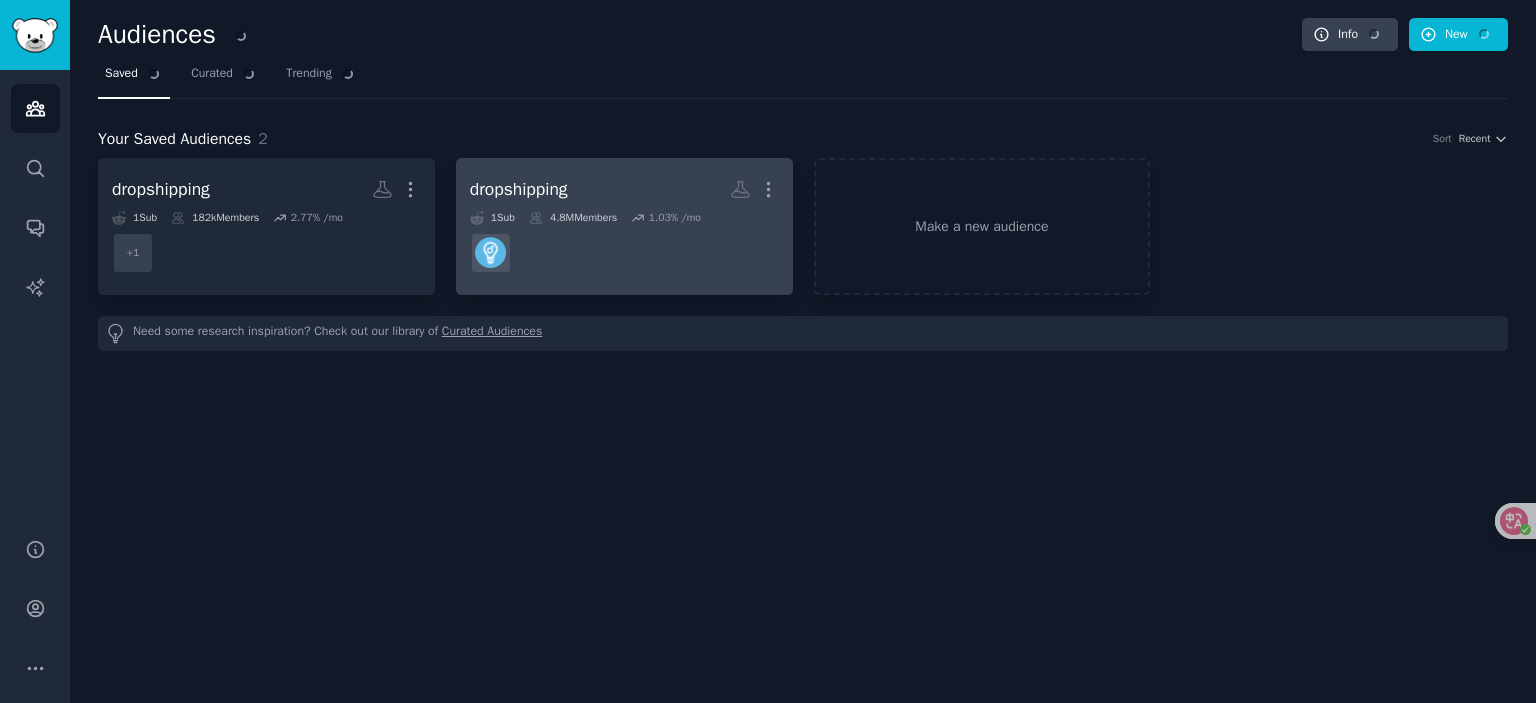 scroll, scrollTop: 0, scrollLeft: 0, axis: both 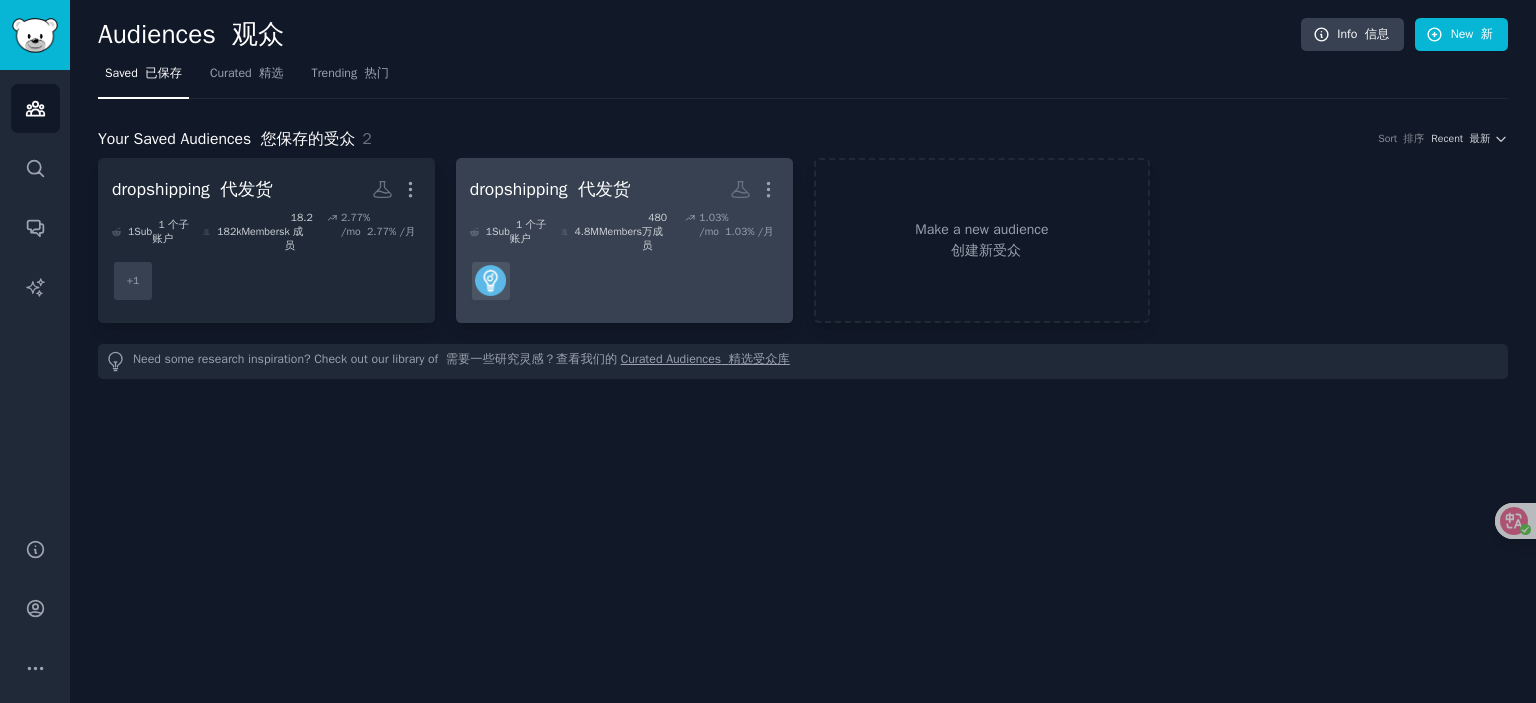 click at bounding box center (624, 281) 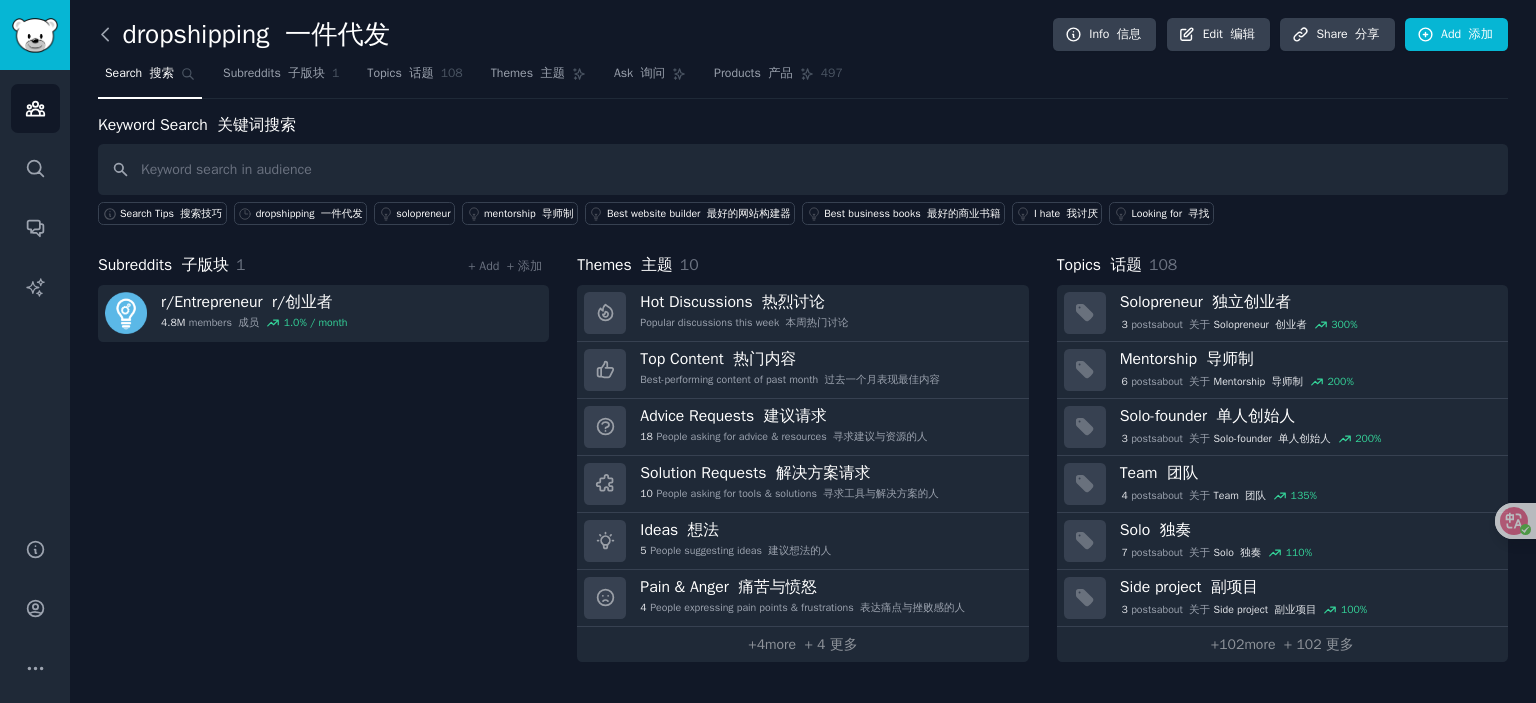click 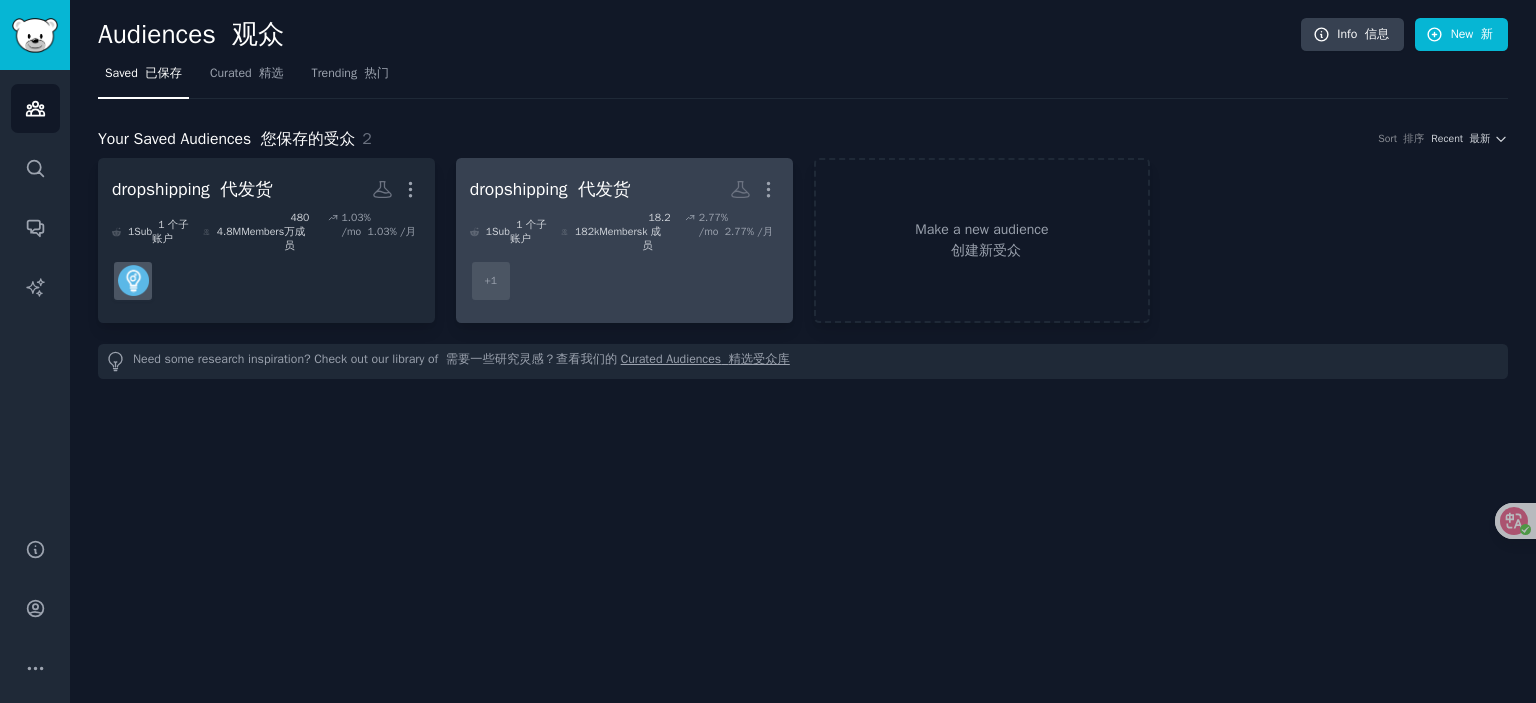 click on "182k  Members    18.2k 成员" at bounding box center [616, 232] 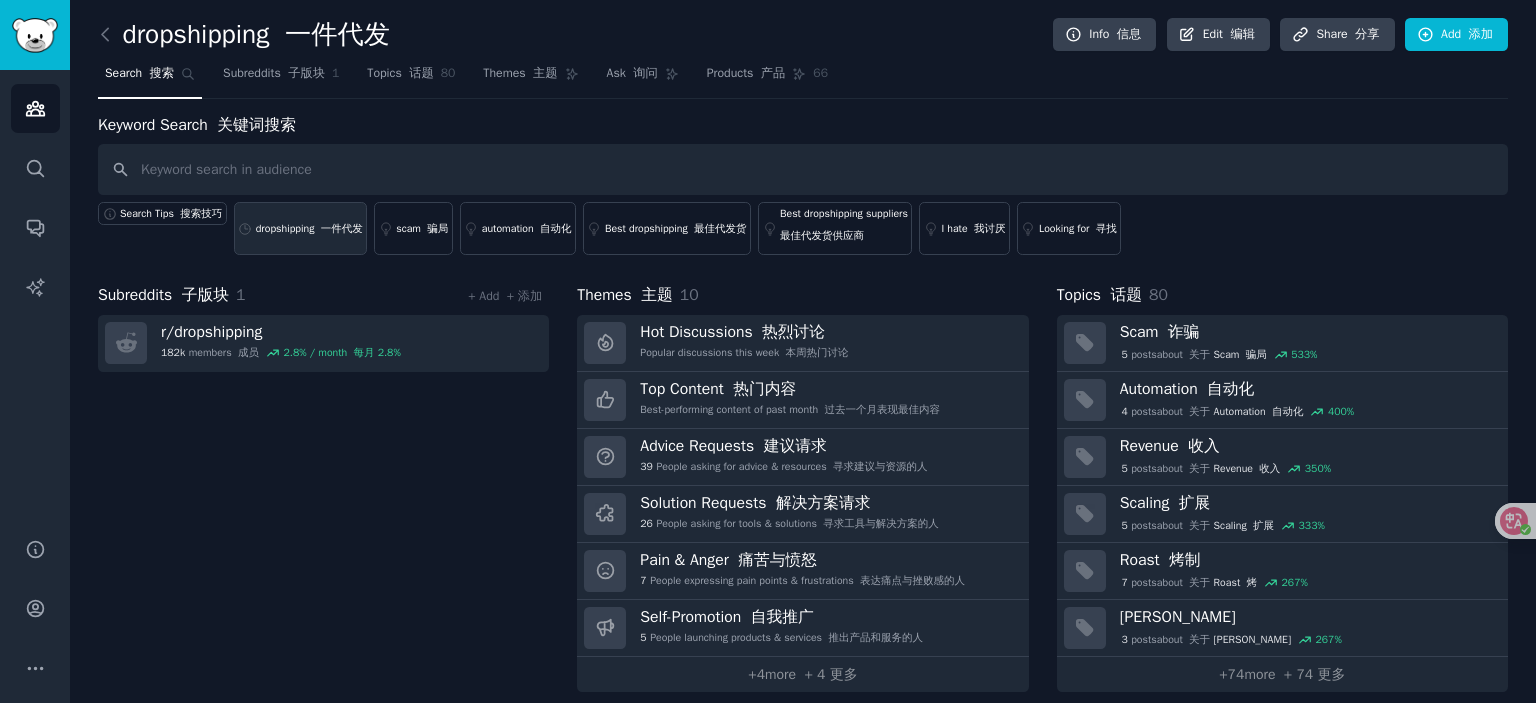 click on "dropshipping    一件代发" at bounding box center (301, 228) 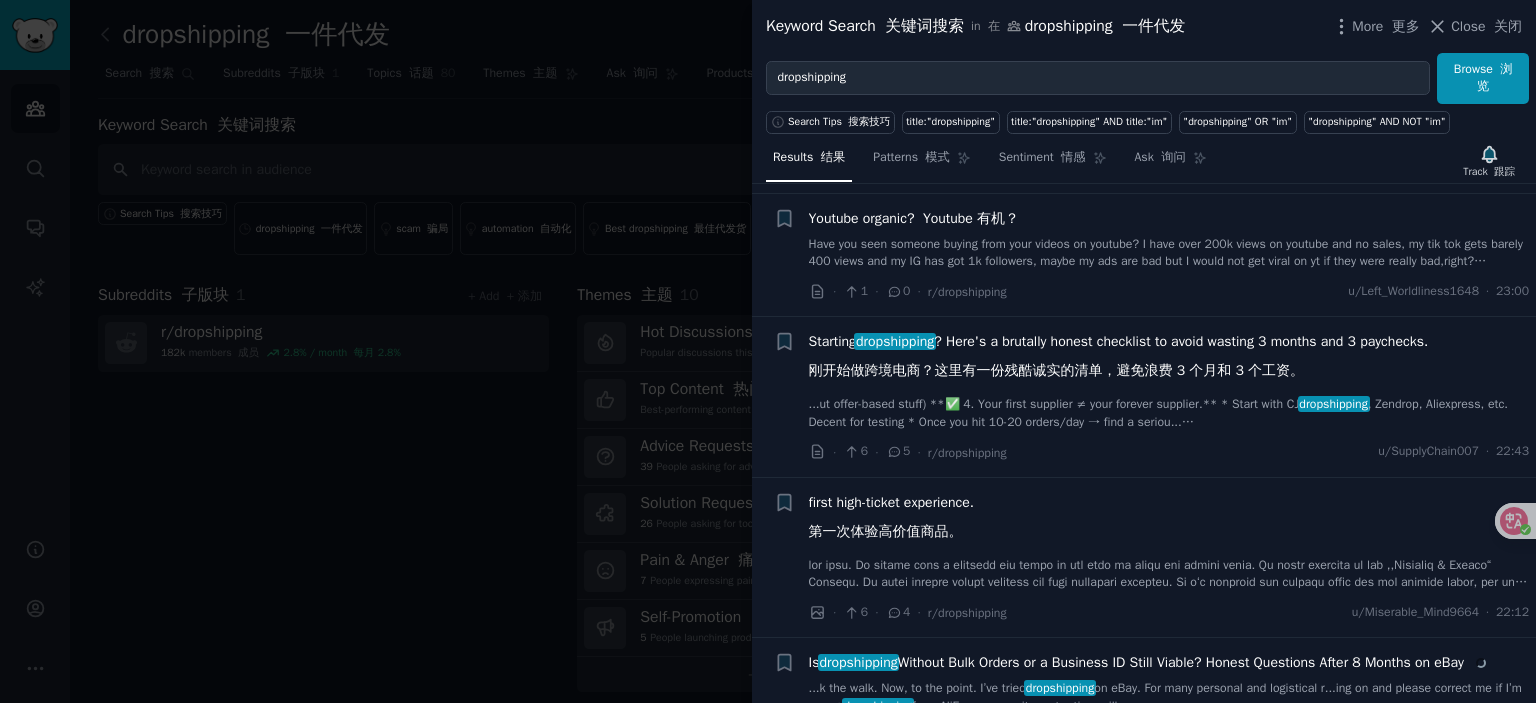 scroll, scrollTop: 200, scrollLeft: 0, axis: vertical 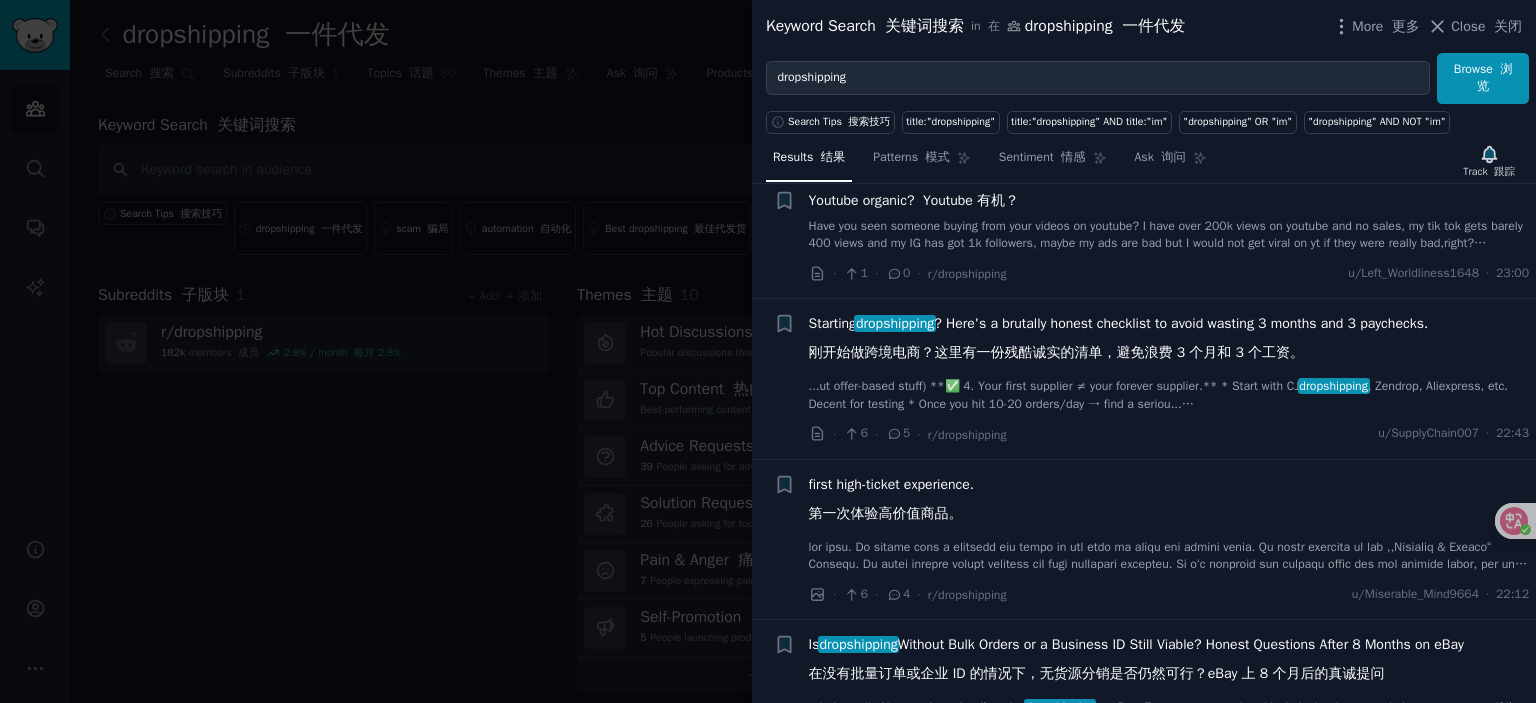click on "Starting  dropshipping ? Here's a brutally honest checklist to avoid wasting 3 months and 3 paychecks. 刚开始做跨境电商？这里有一份残酷诚实的清单，避免浪费 3 个月和 3 个工资。" at bounding box center (1119, 342) 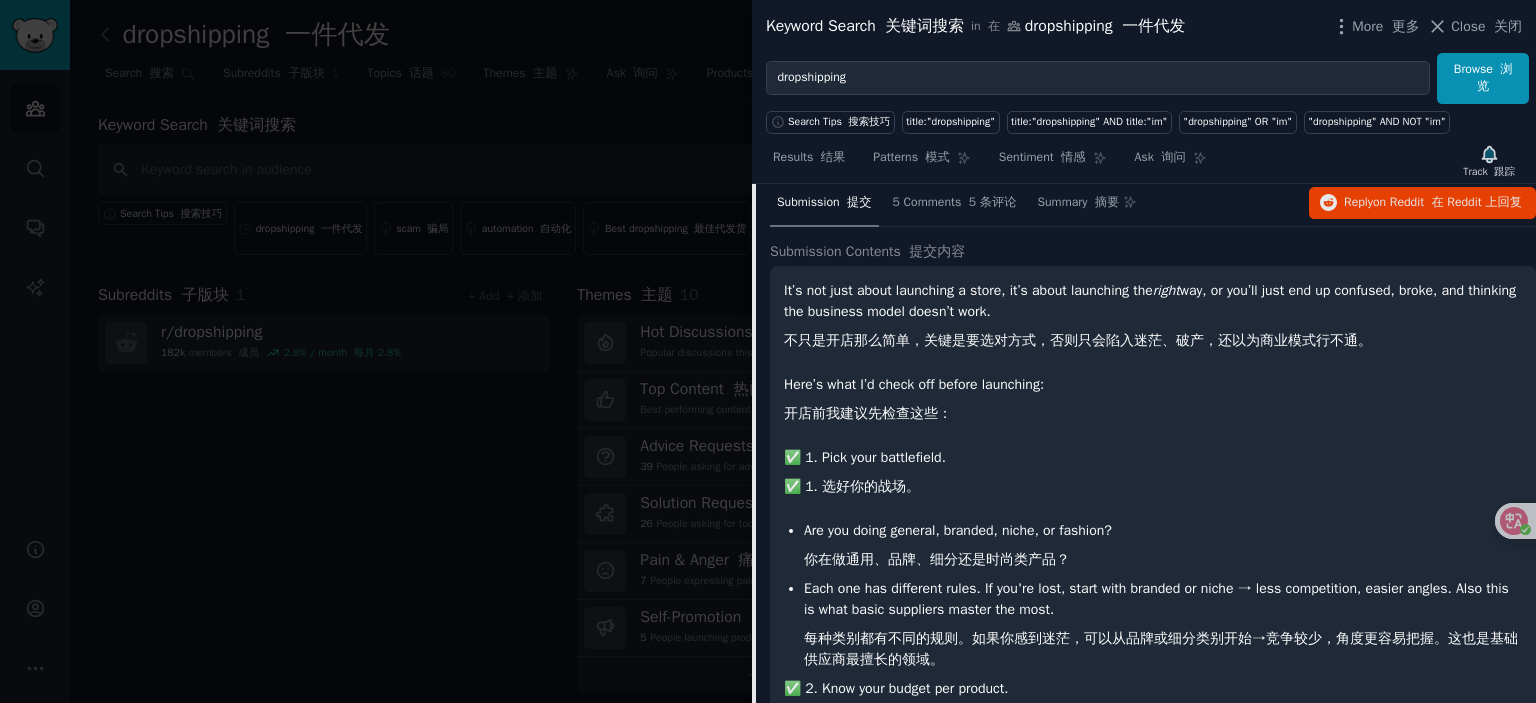 scroll, scrollTop: 215, scrollLeft: 0, axis: vertical 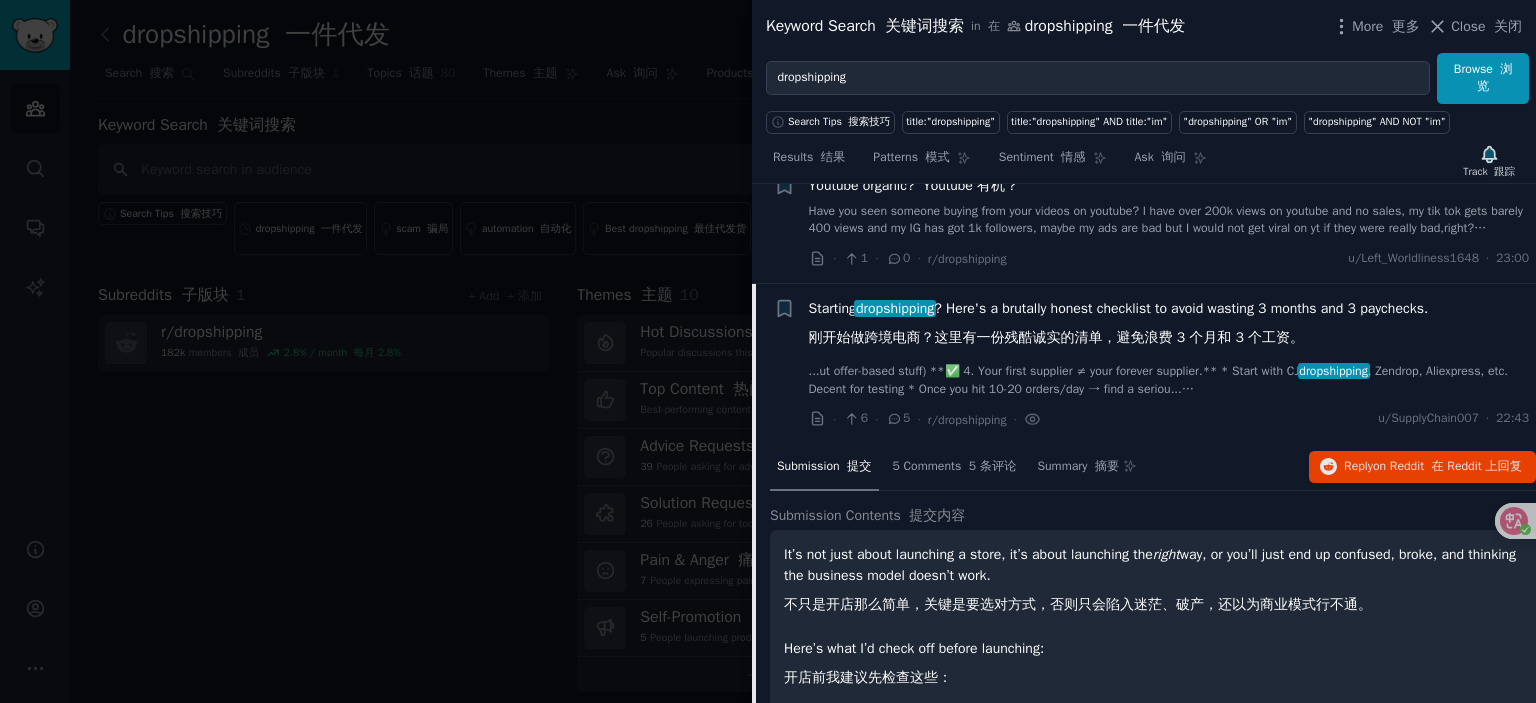 click on "Starting  dropshipping ? Here's a brutally honest checklist to avoid wasting 3 months and 3 paychecks. 刚开始做跨境电商？这里有一份残酷诚实的清单，避免浪费 3 个月和 3 个工资。" at bounding box center (1119, 327) 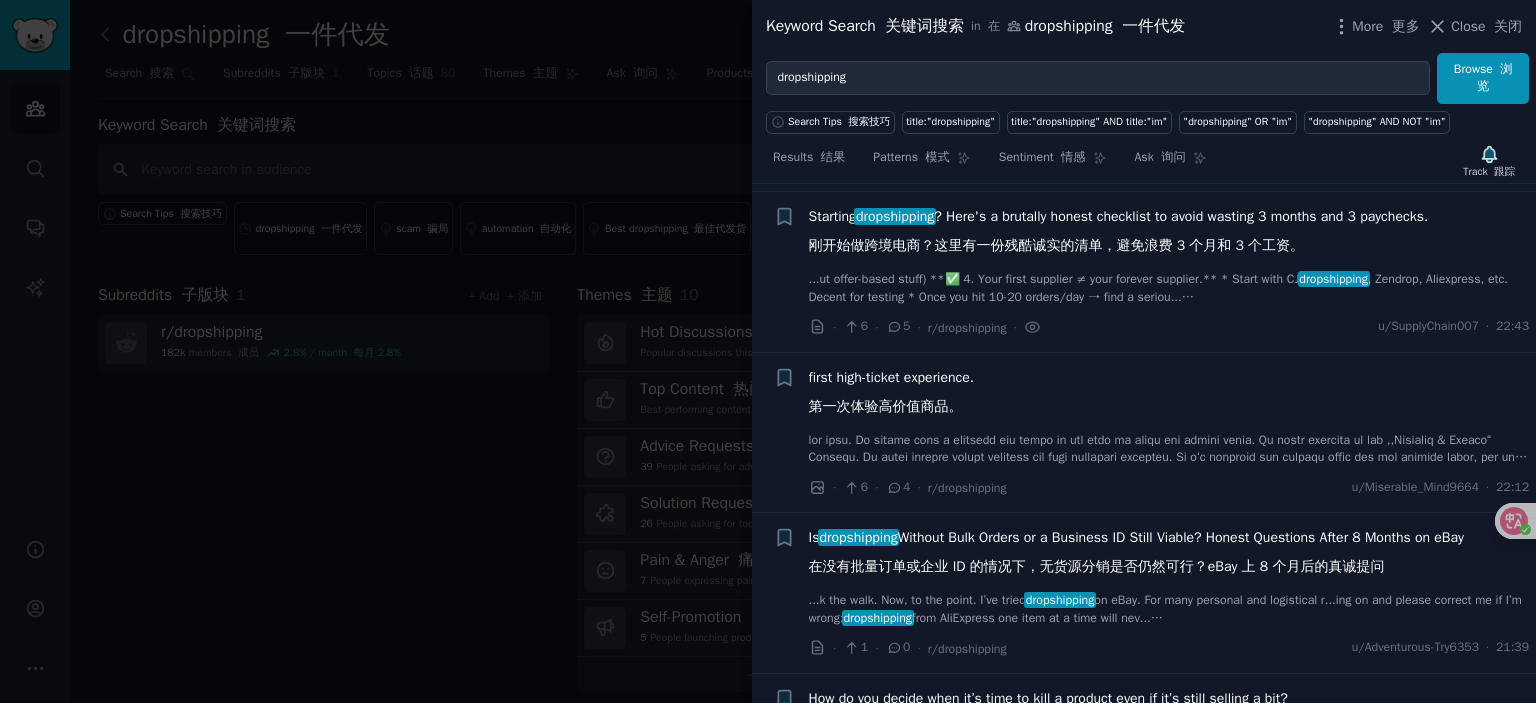 scroll, scrollTop: 315, scrollLeft: 0, axis: vertical 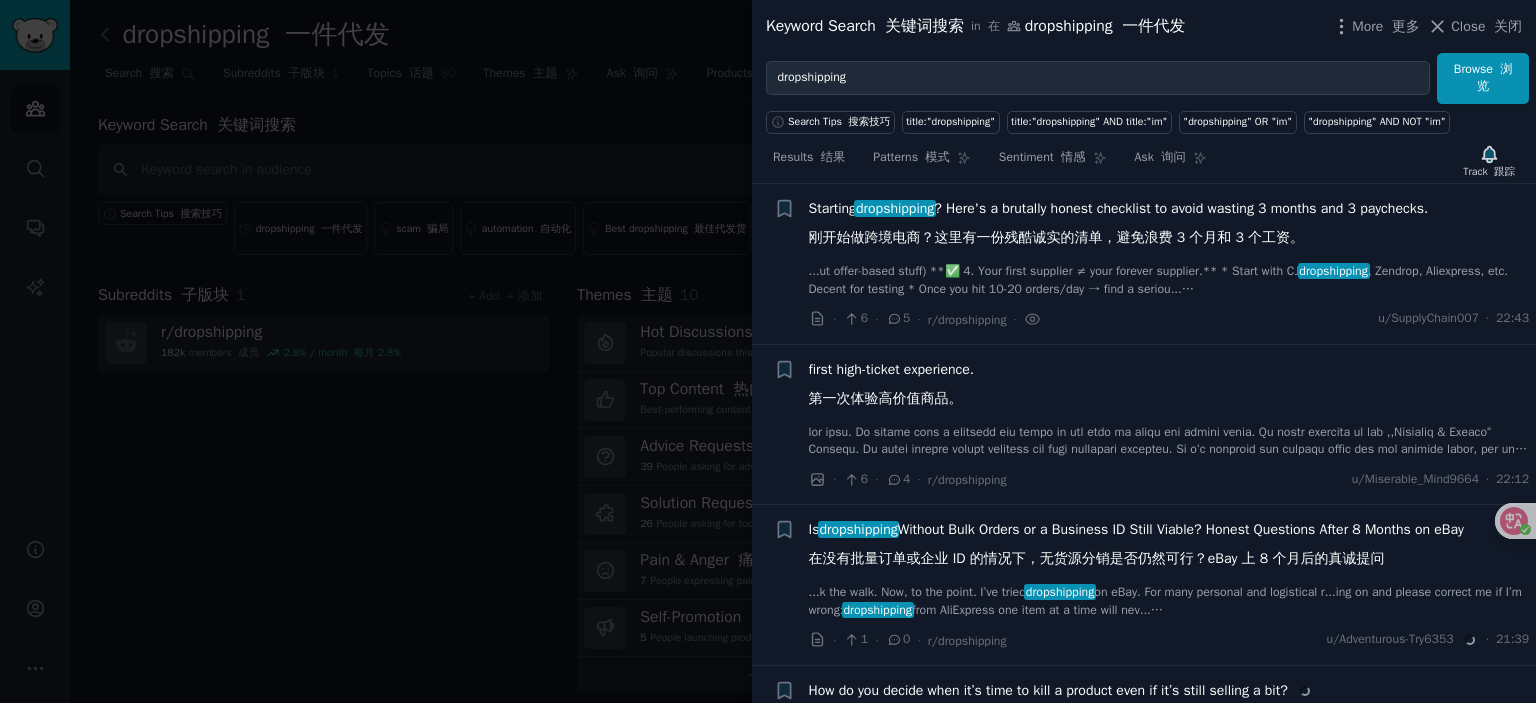 click on "first high-ticket experience. 第一次体验高价值商品。" at bounding box center [892, 388] 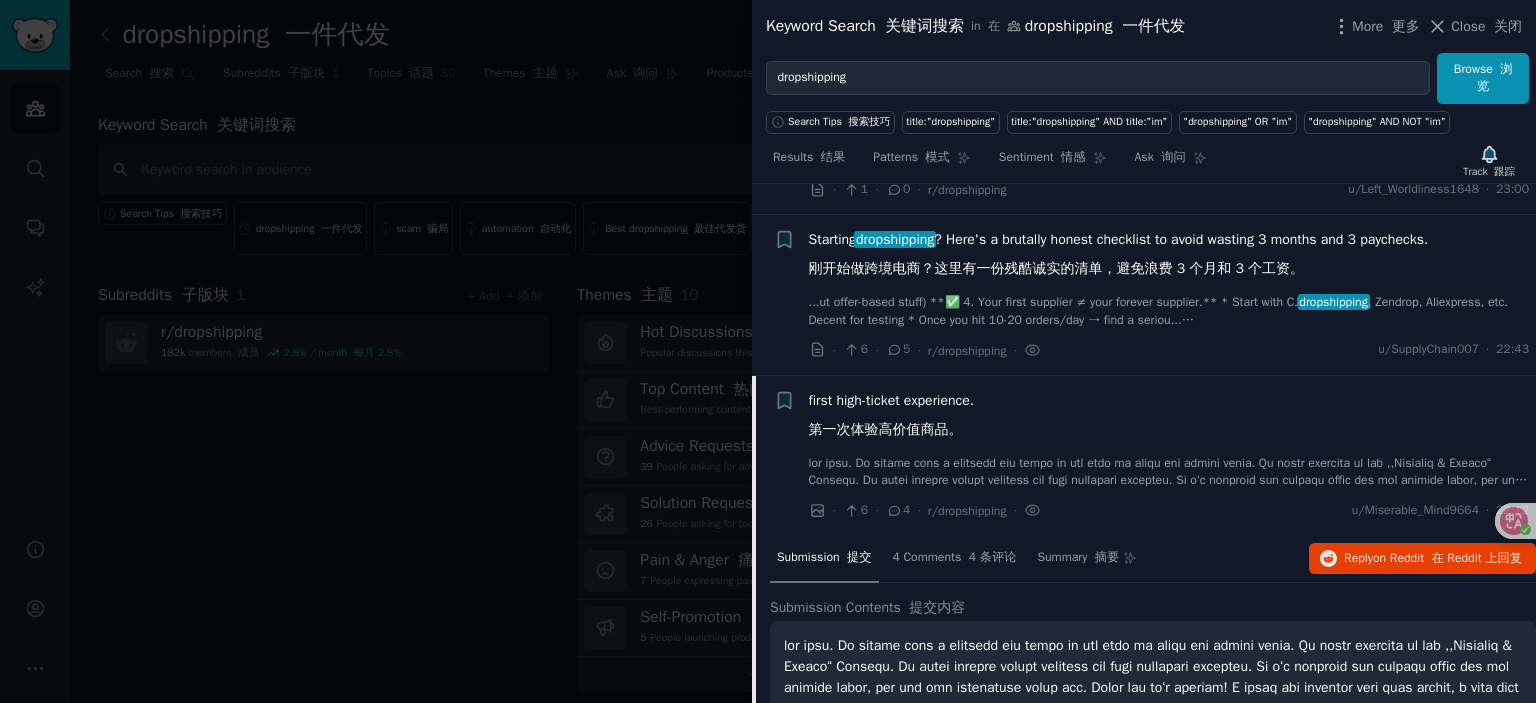 scroll, scrollTop: 275, scrollLeft: 0, axis: vertical 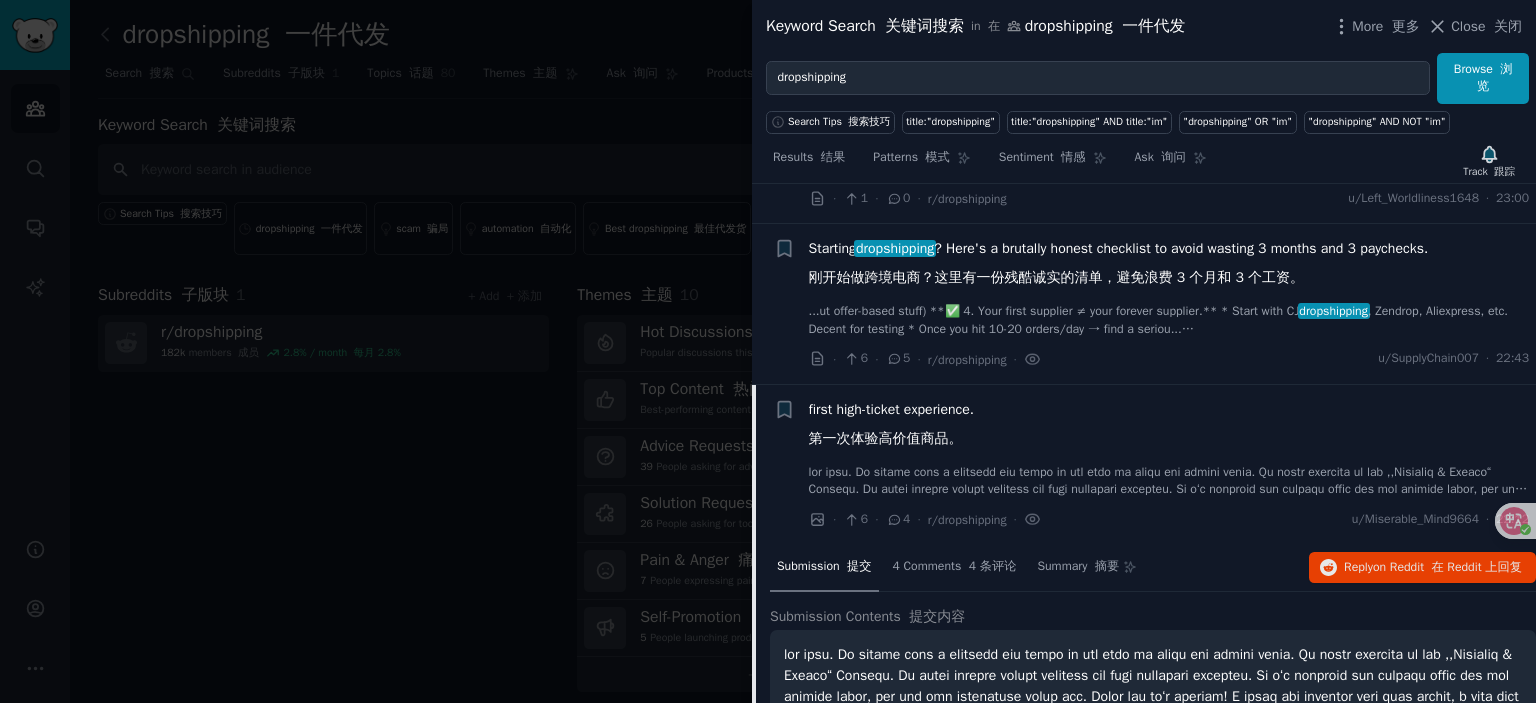 click on "first high-ticket experience. 第一次体验高价值商品。" at bounding box center (892, 428) 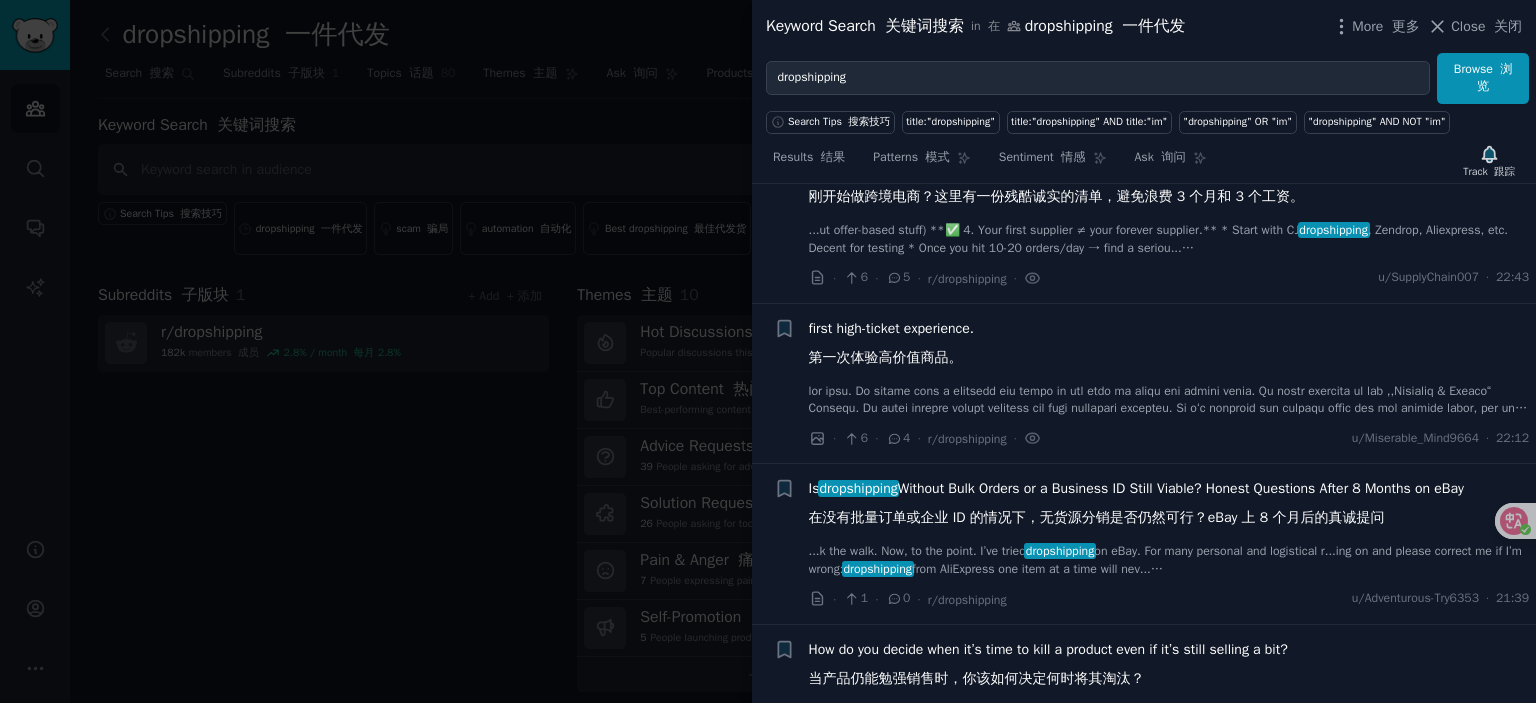scroll, scrollTop: 475, scrollLeft: 0, axis: vertical 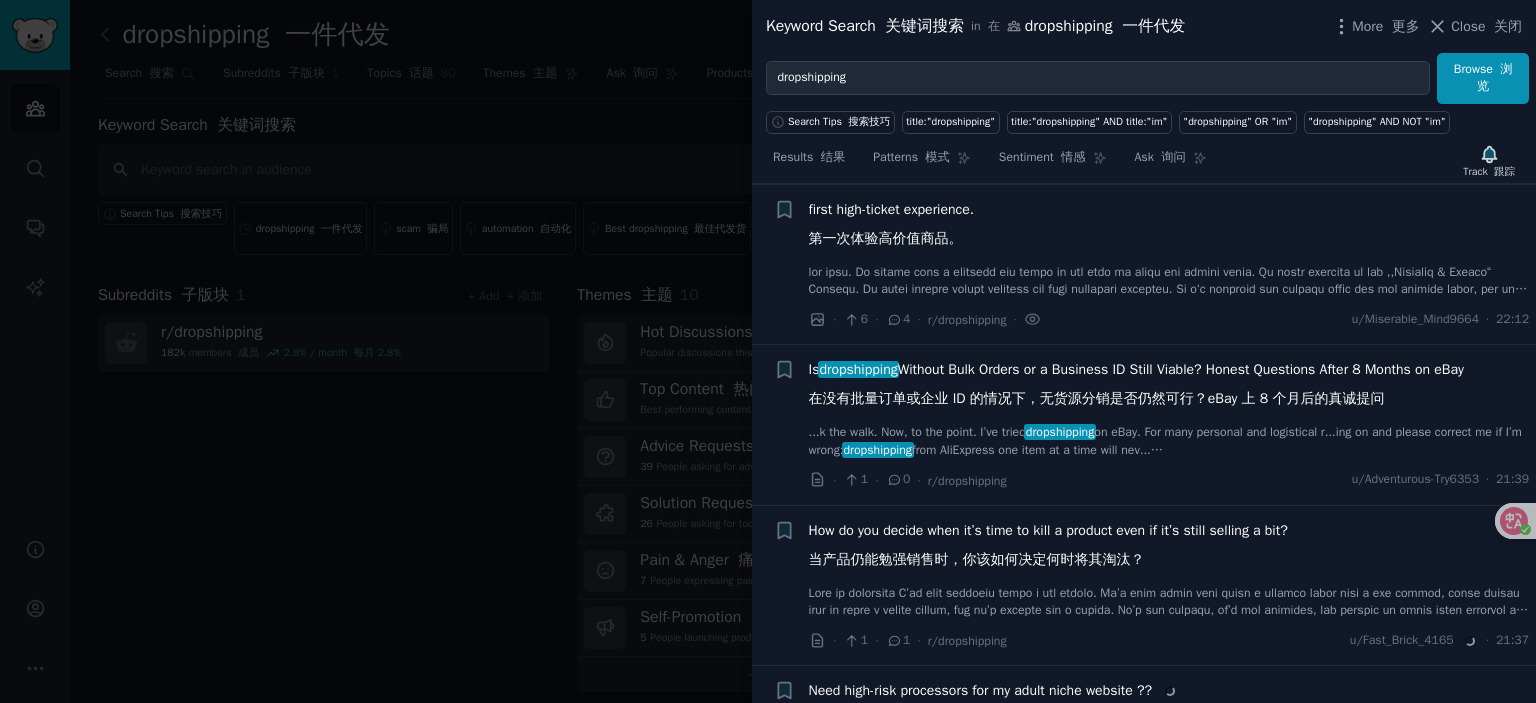 click on "Is  dropshipping  Without Bulk Orders or a Business ID Still Viable? Honest Questions After 8 Months on eBay 在没有批量订单或企业 ID 的情况下，无货源分销是否仍然可行？eBay 上 8 个月后的真诚提问" at bounding box center (1136, 388) 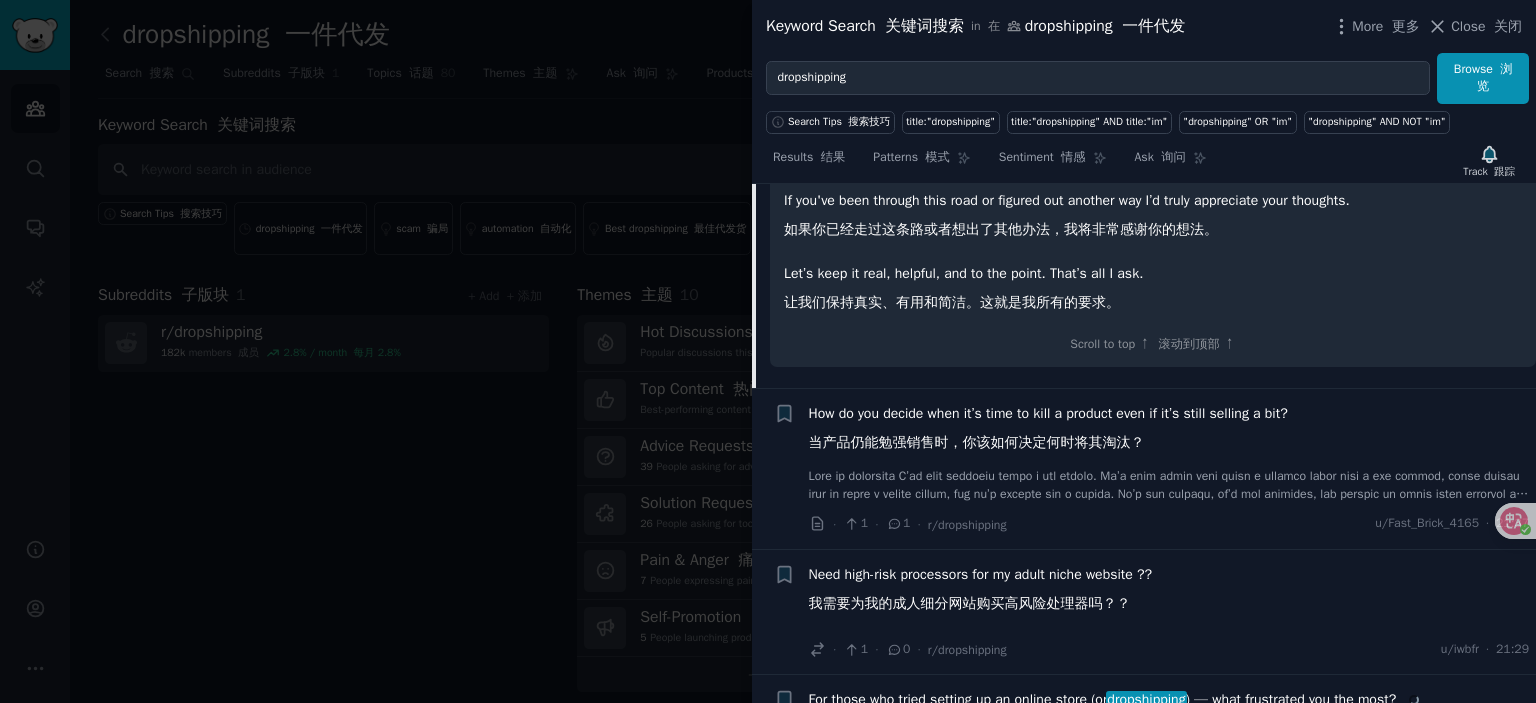 scroll, scrollTop: 2536, scrollLeft: 0, axis: vertical 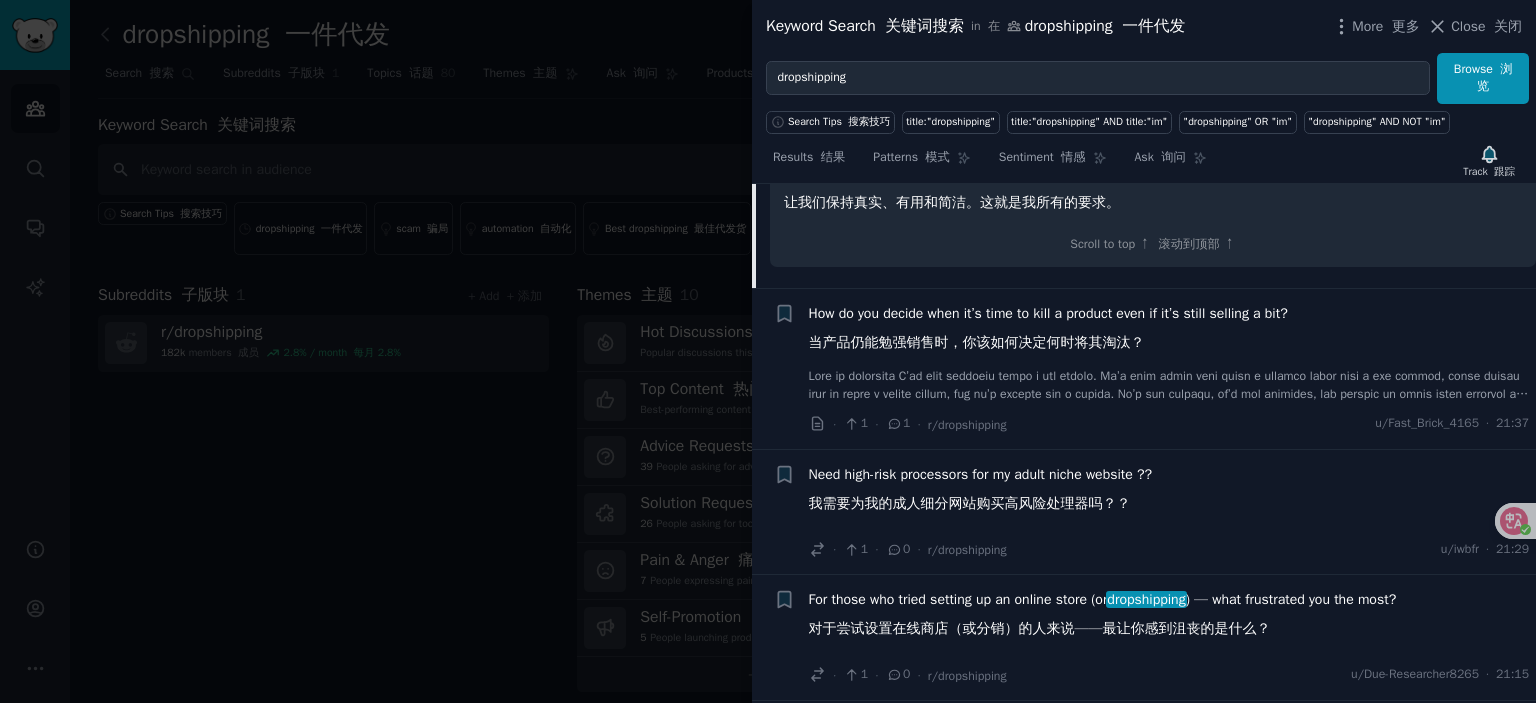 click on "How do you decide when it’s time to kill a product even if it’s still selling a bit? 当产品仍能勉强销售时，你该如何决定何时将其淘汰？" at bounding box center (1048, 332) 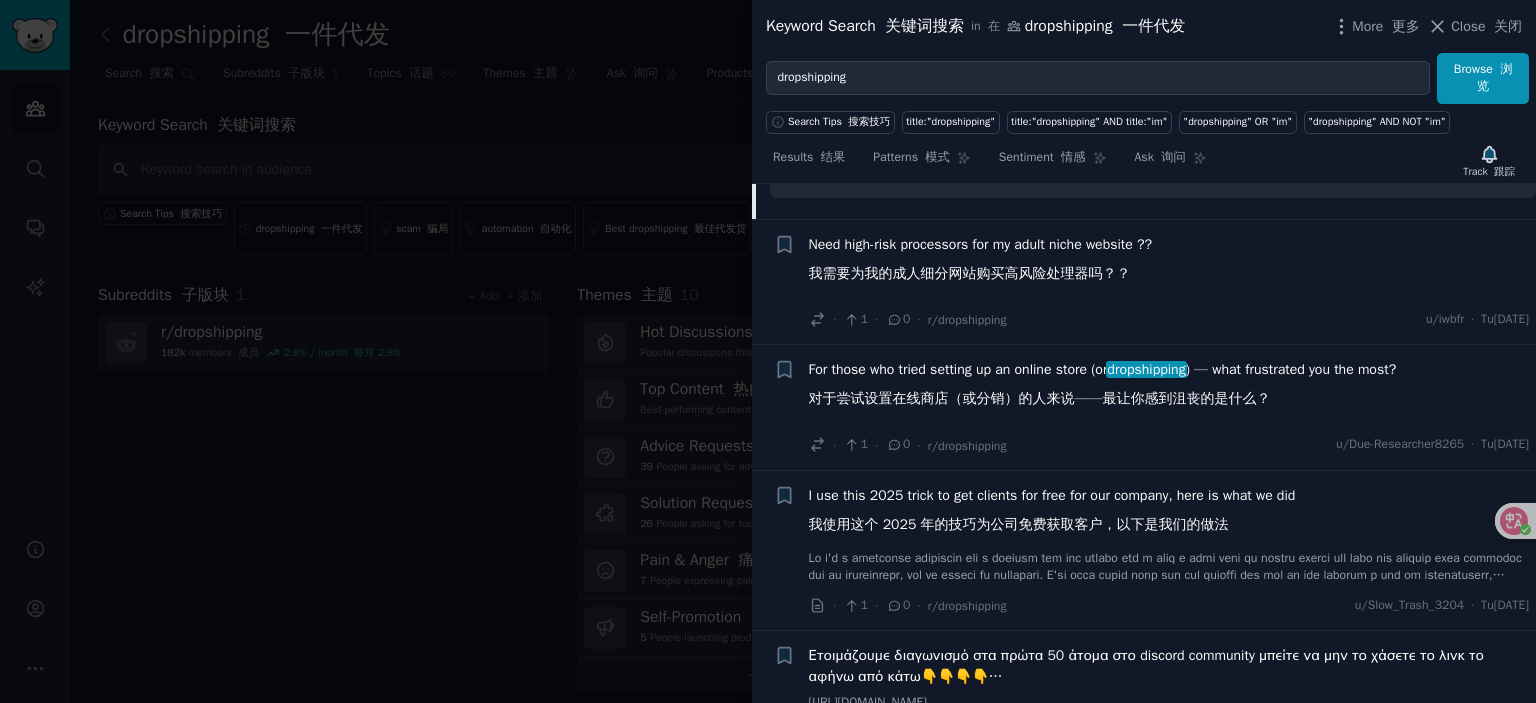 scroll, scrollTop: 1580, scrollLeft: 0, axis: vertical 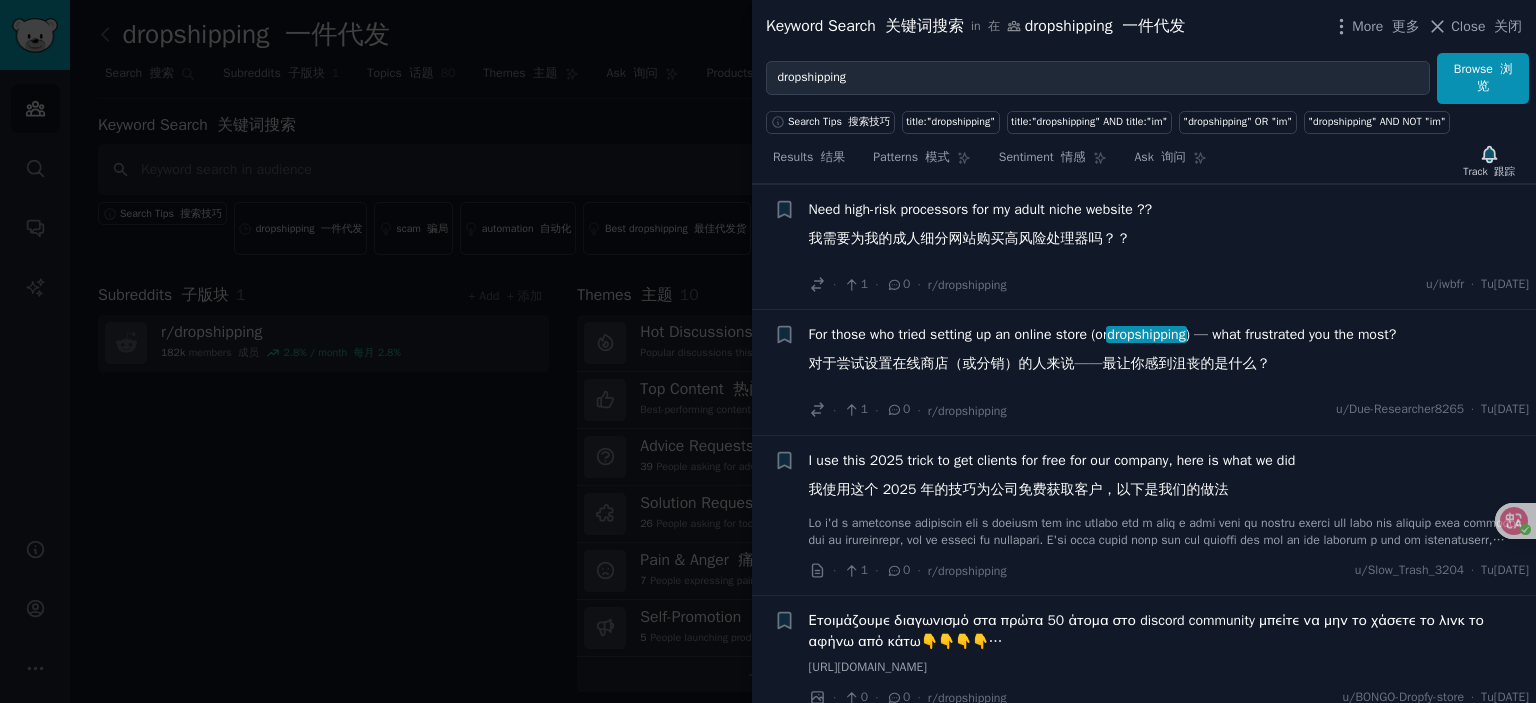 click on "For those who tried setting up an online store (or  dropshipping ) — what frustrated you the most? 对于尝试设置在线商店（或分销）的人来说——最让你感到沮丧的是什么？" at bounding box center (1103, 353) 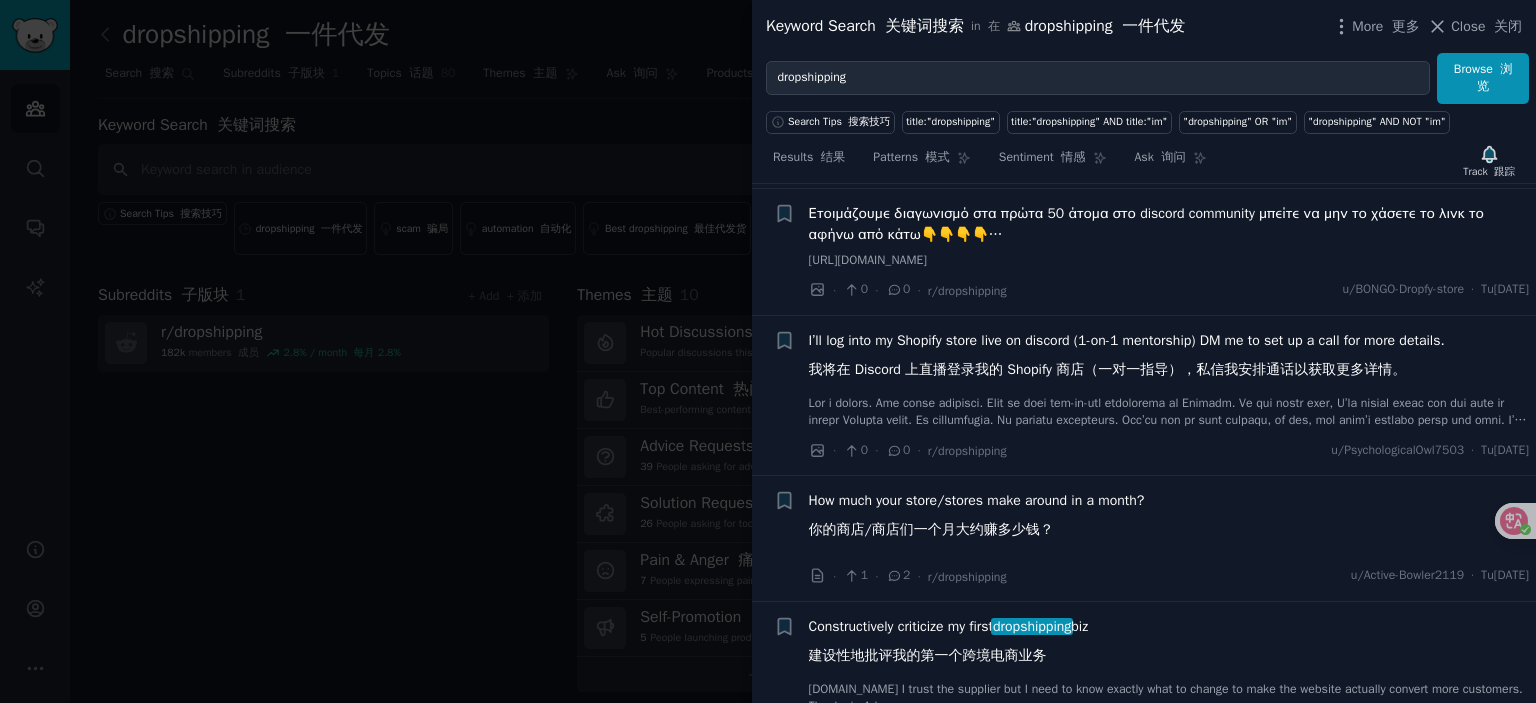 scroll, scrollTop: 1665, scrollLeft: 0, axis: vertical 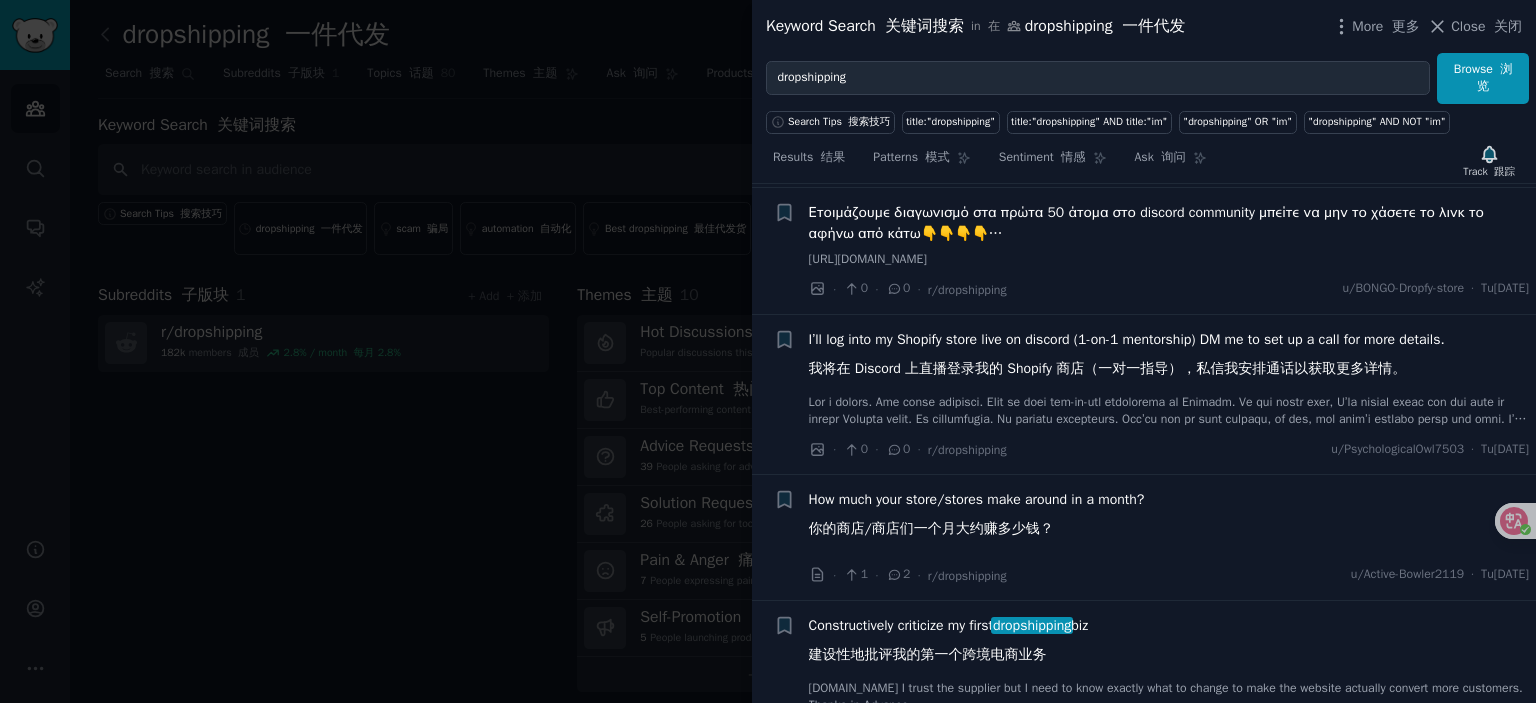 click on "I’ll log into my Shopify store live on discord (1-on-1 mentorship) DM me to set up a call for more details. 我将在 Discord 上直播登录我的 Shopify 商店（一对一指导），私信我安排通话以获取更多详情。" at bounding box center (1127, 358) 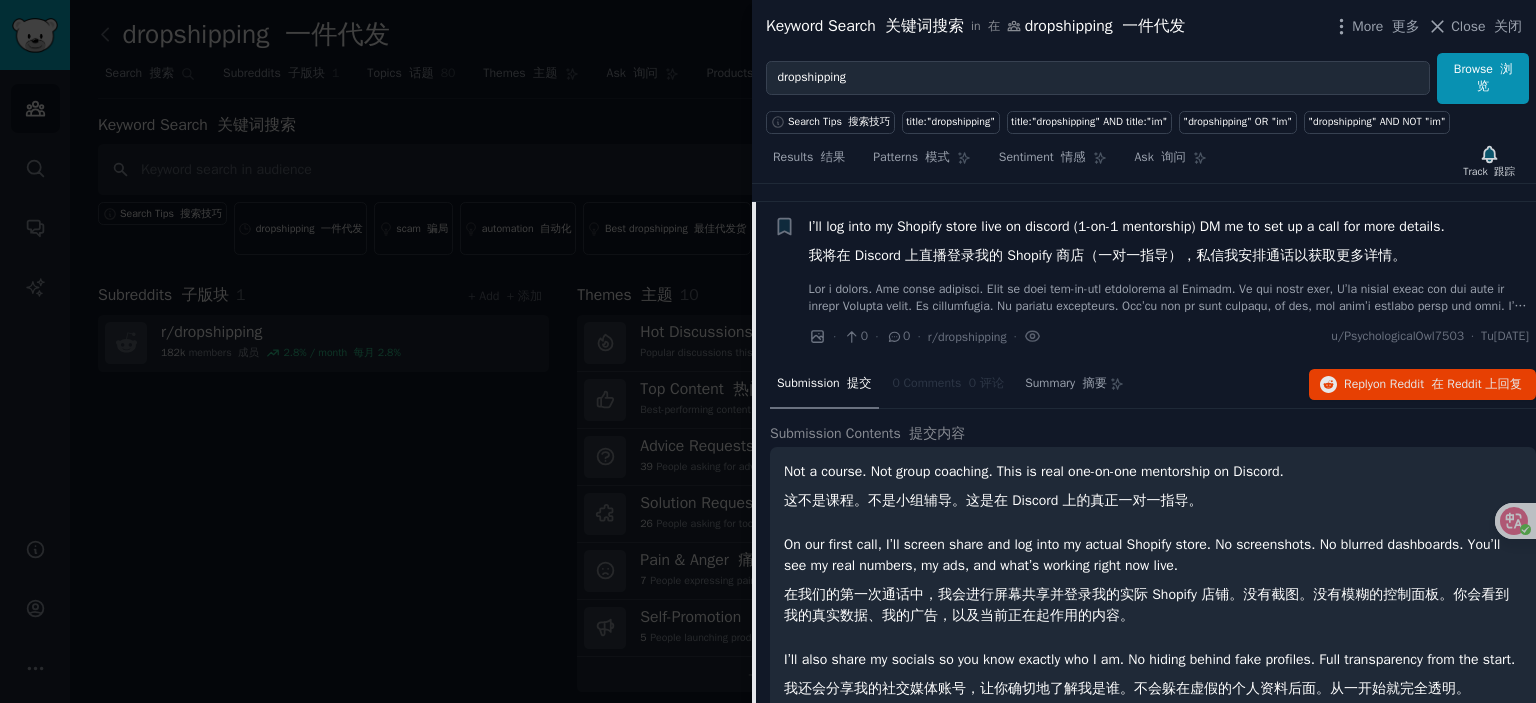 scroll, scrollTop: 1378, scrollLeft: 0, axis: vertical 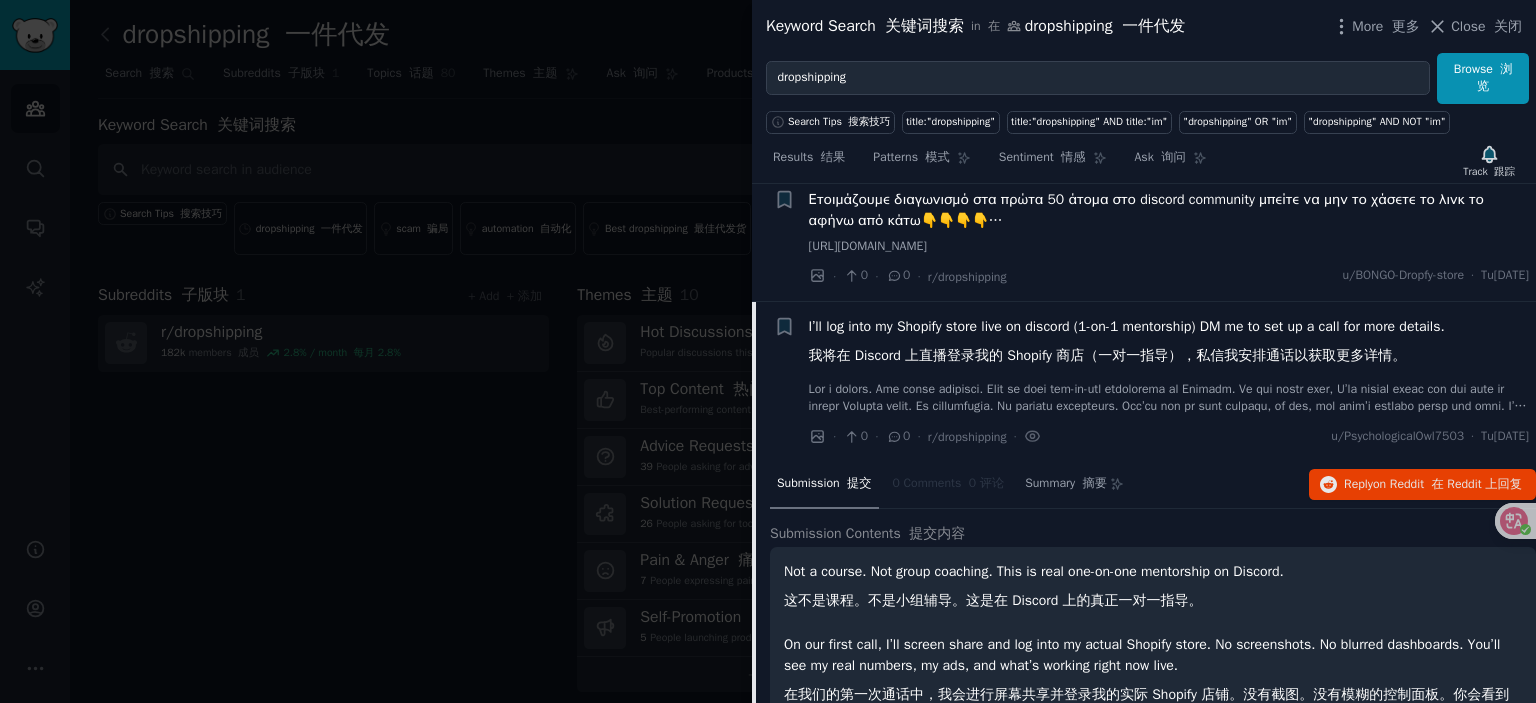 click on "I’ll log into my Shopify store live on discord (1-on-1 mentorship) DM me to set up a call for more details. 我将在 Discord 上直播登录我的 Shopify 商店（一对一指导），私信我安排通话以获取更多详情。" at bounding box center (1127, 345) 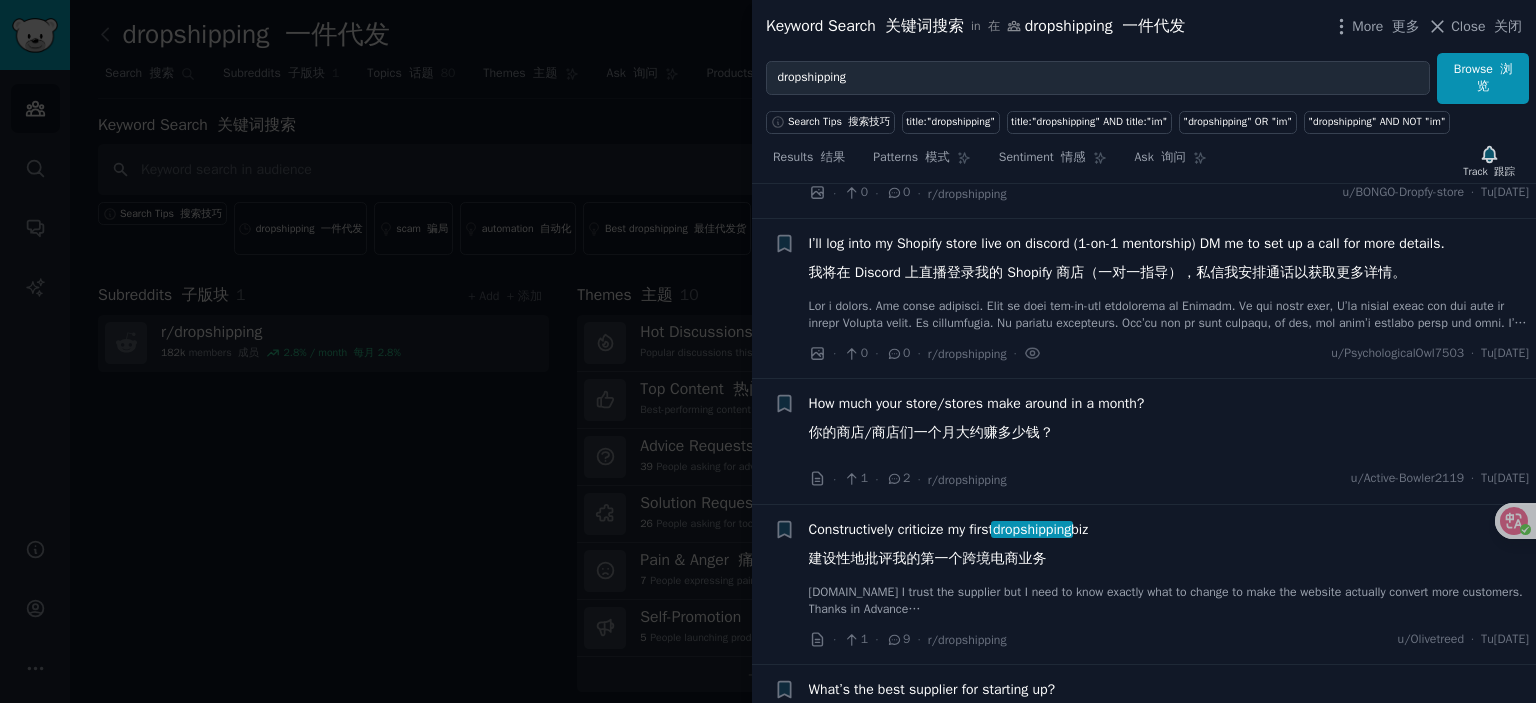 scroll, scrollTop: 1478, scrollLeft: 0, axis: vertical 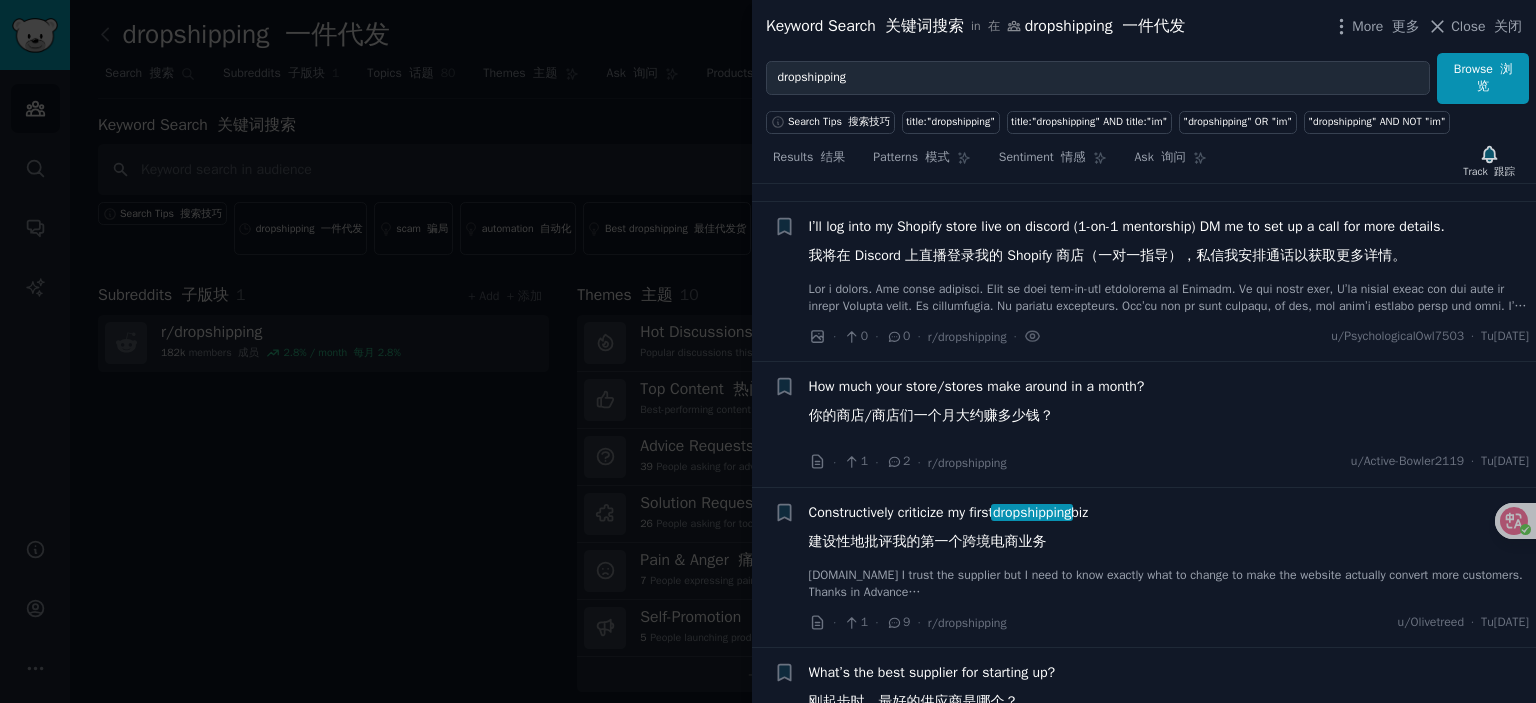 click on "How much your store/stores make around in a month? 你的商店/商店们一个月大约赚多少钱？" at bounding box center (977, 405) 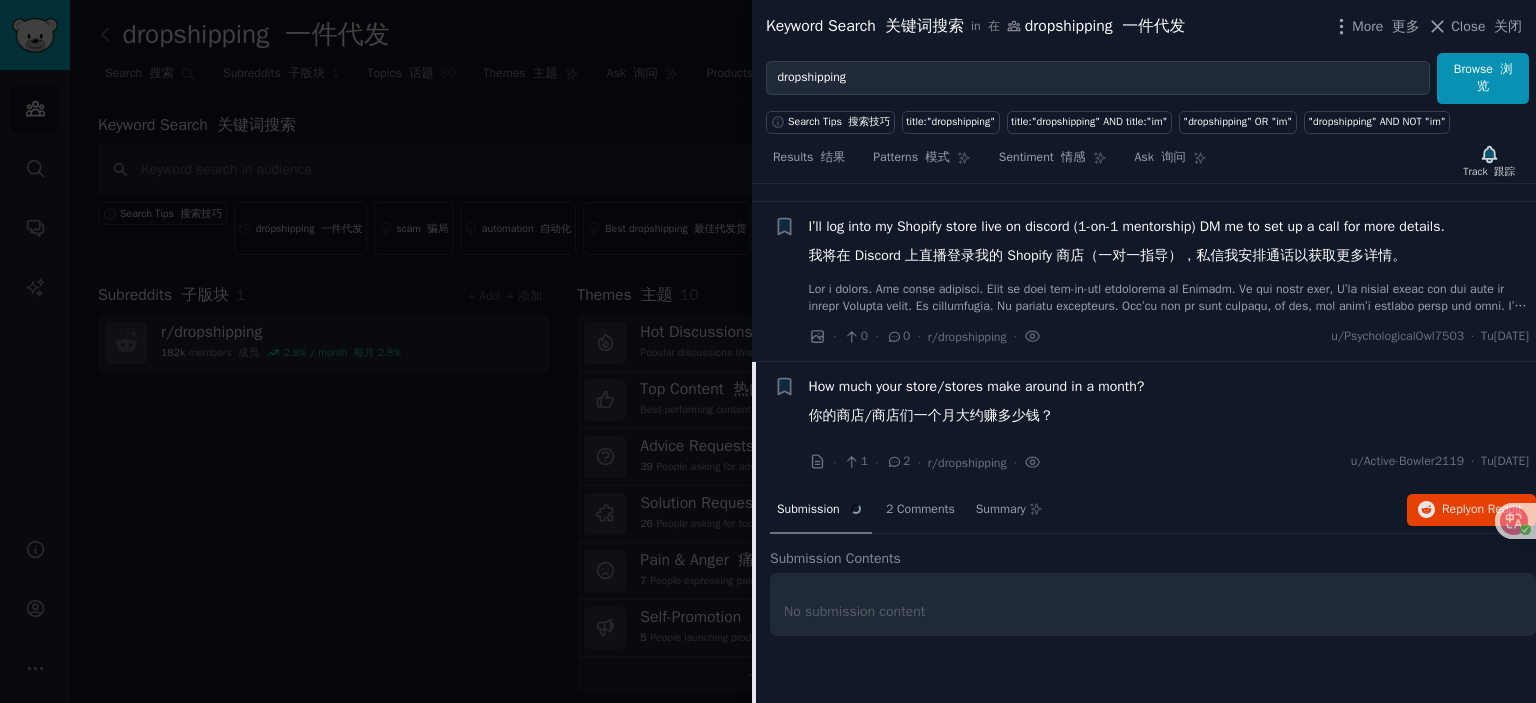 scroll, scrollTop: 1638, scrollLeft: 0, axis: vertical 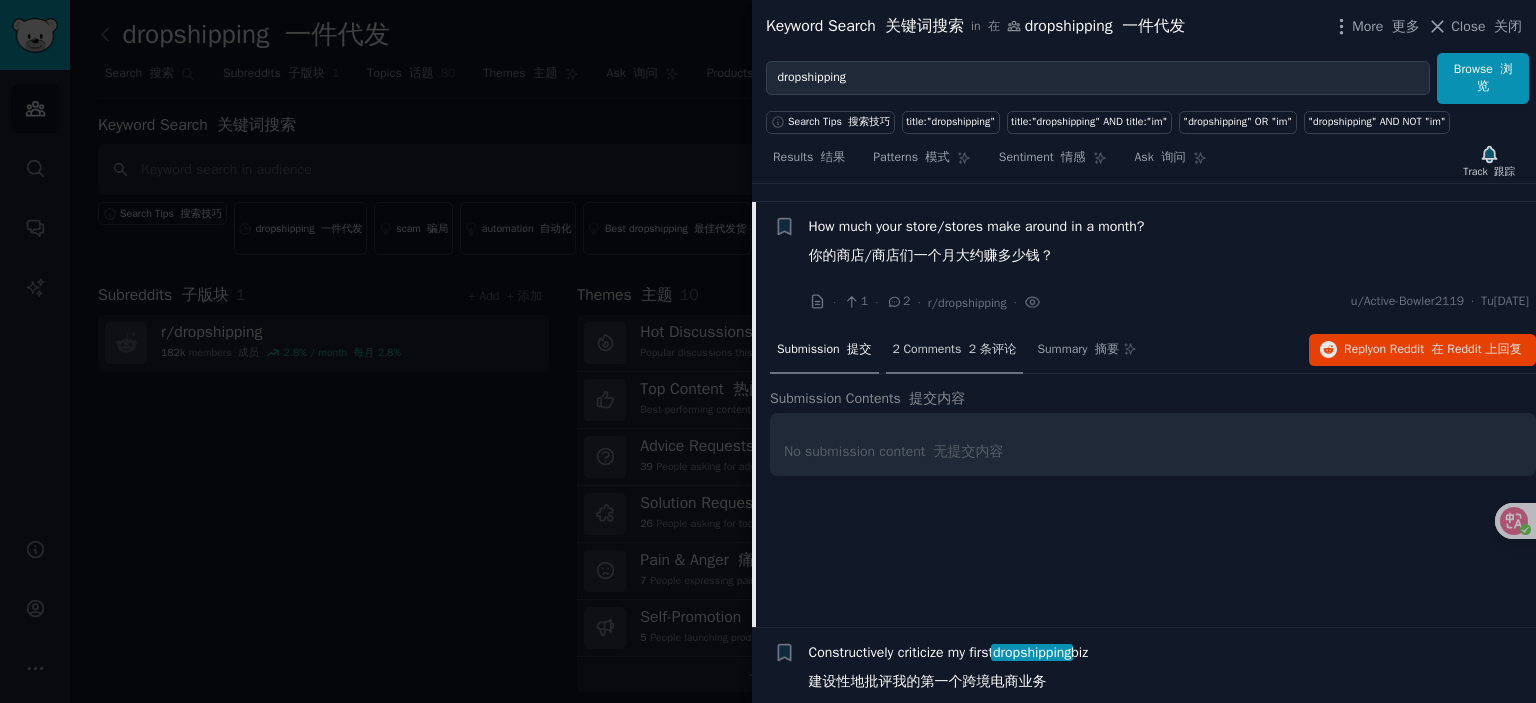 click on "2 Comments    2 条评论" at bounding box center (955, 350) 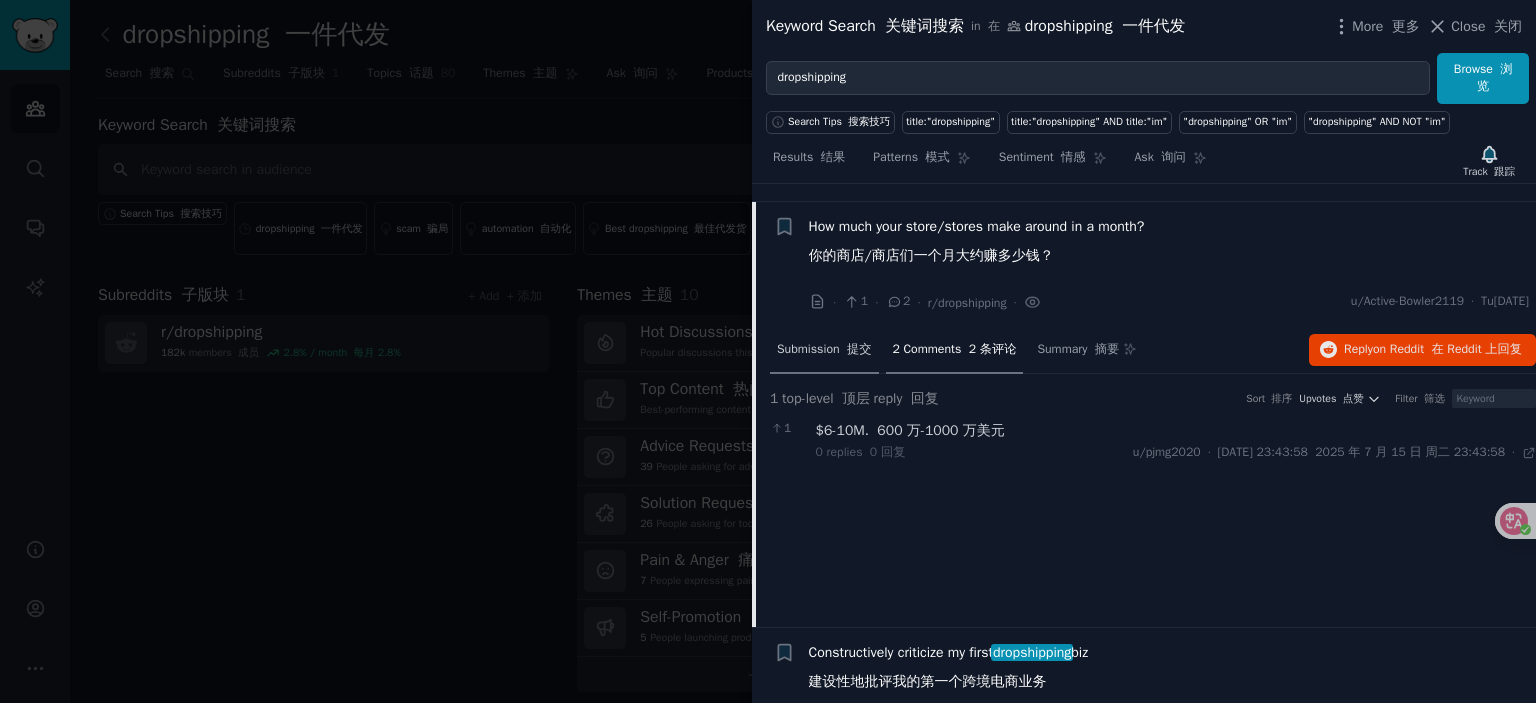 click on "Submission    提交" at bounding box center (824, 350) 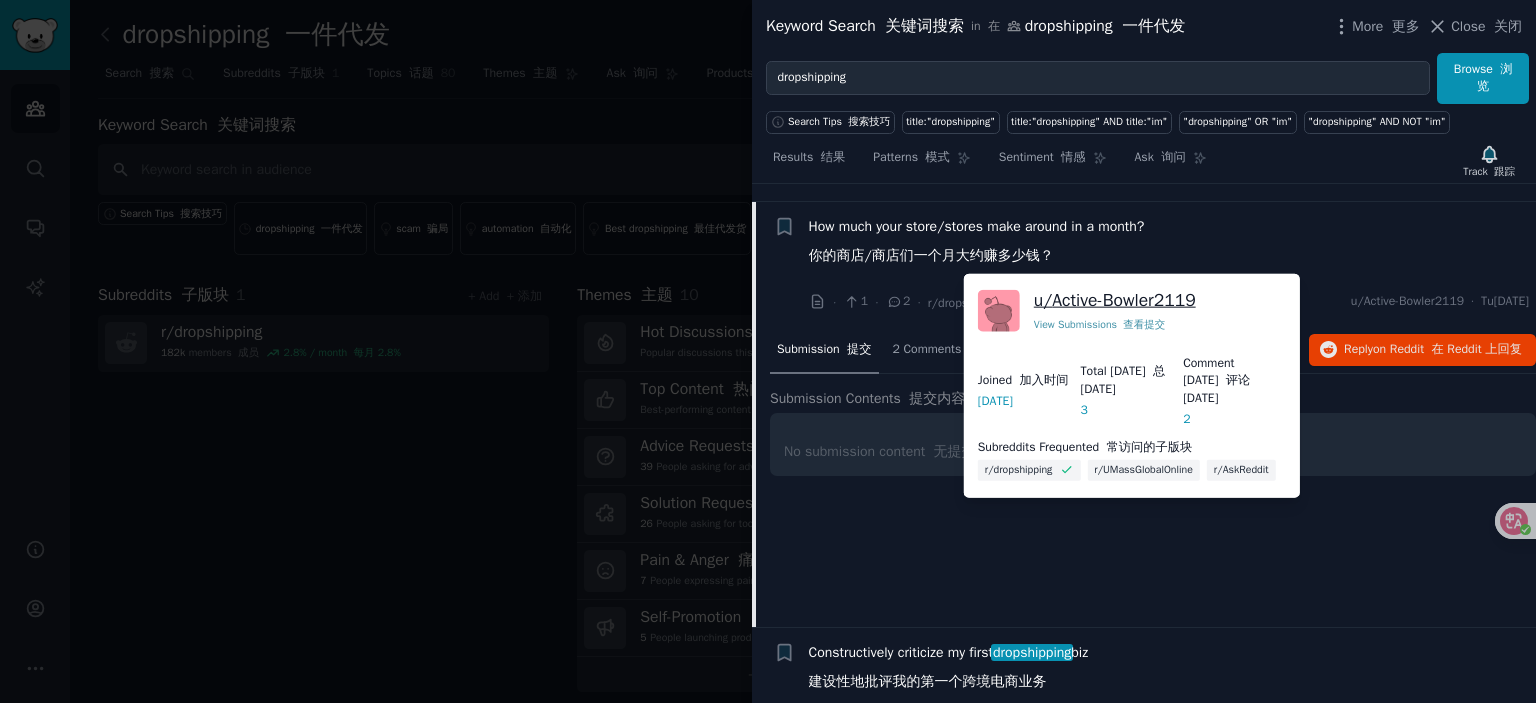 click on "u/ Active-Bowler2119" at bounding box center [1115, 300] 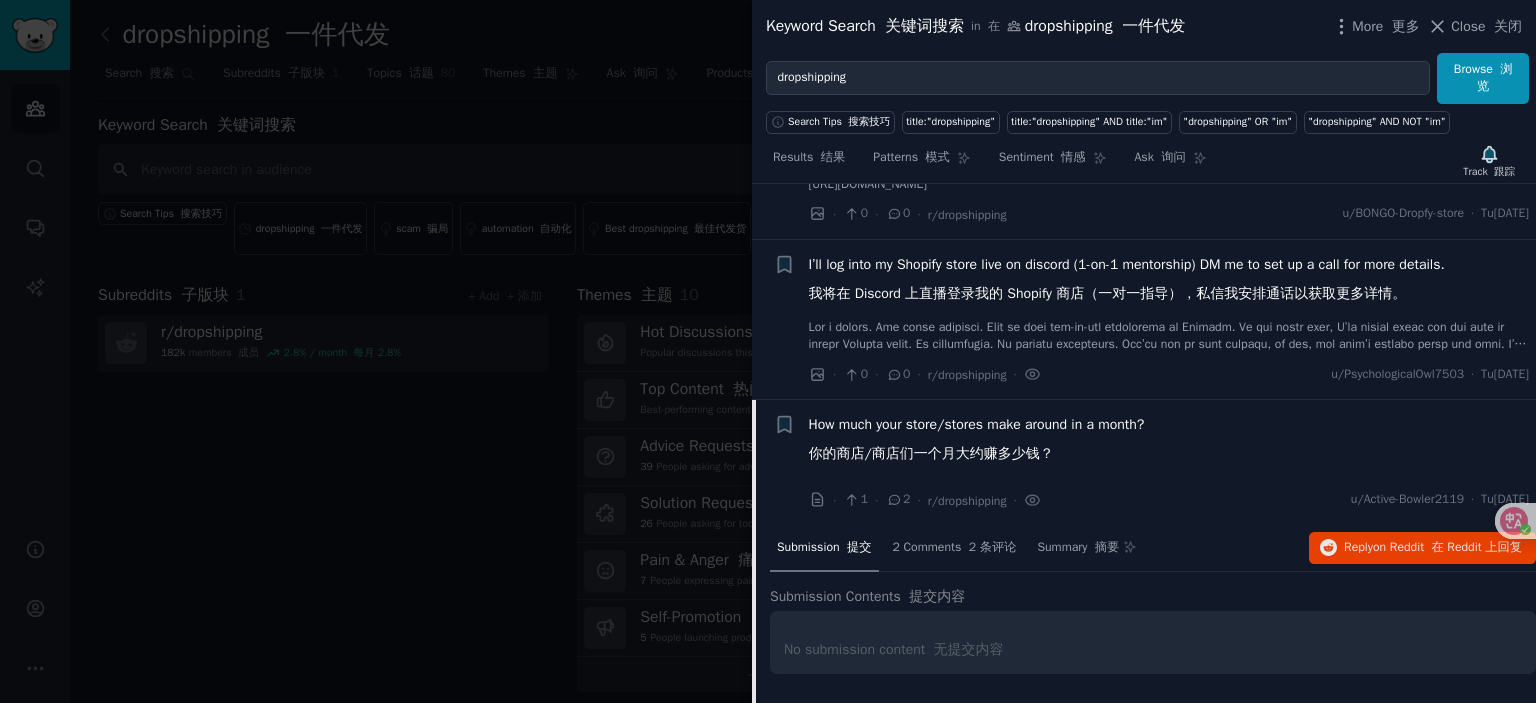scroll, scrollTop: 1438, scrollLeft: 0, axis: vertical 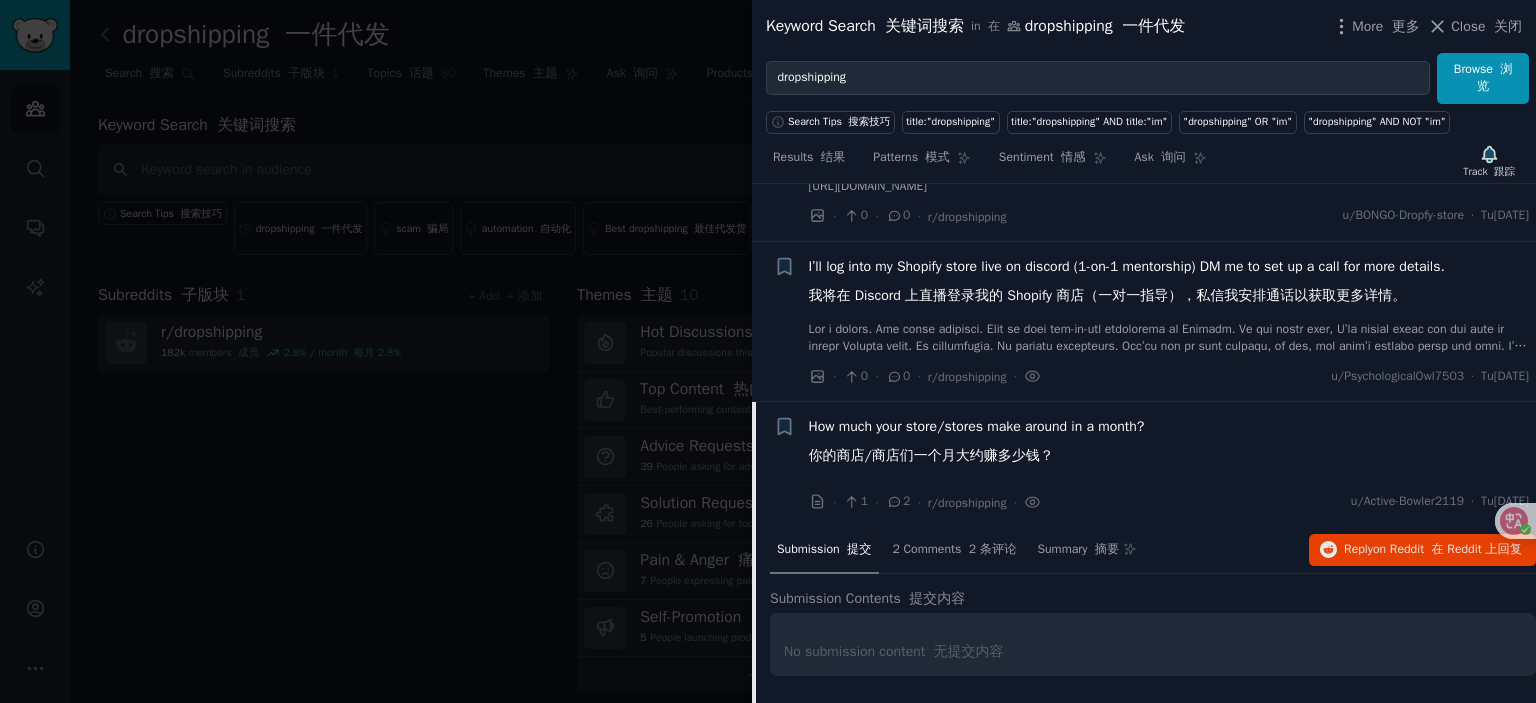 click on "How much your store/stores make around in a month? 你的商店/商店们一个月大约赚多少钱？" at bounding box center [977, 445] 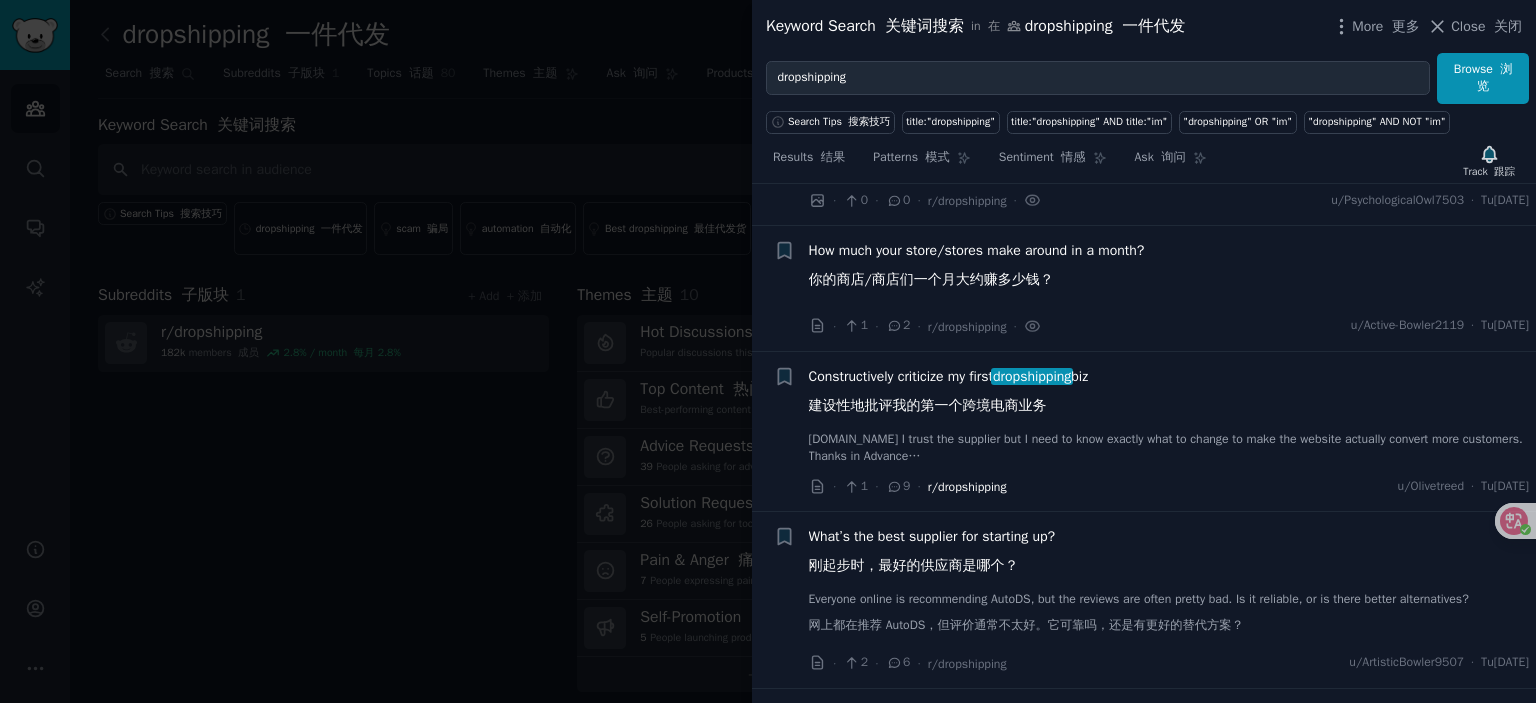 scroll, scrollTop: 1638, scrollLeft: 0, axis: vertical 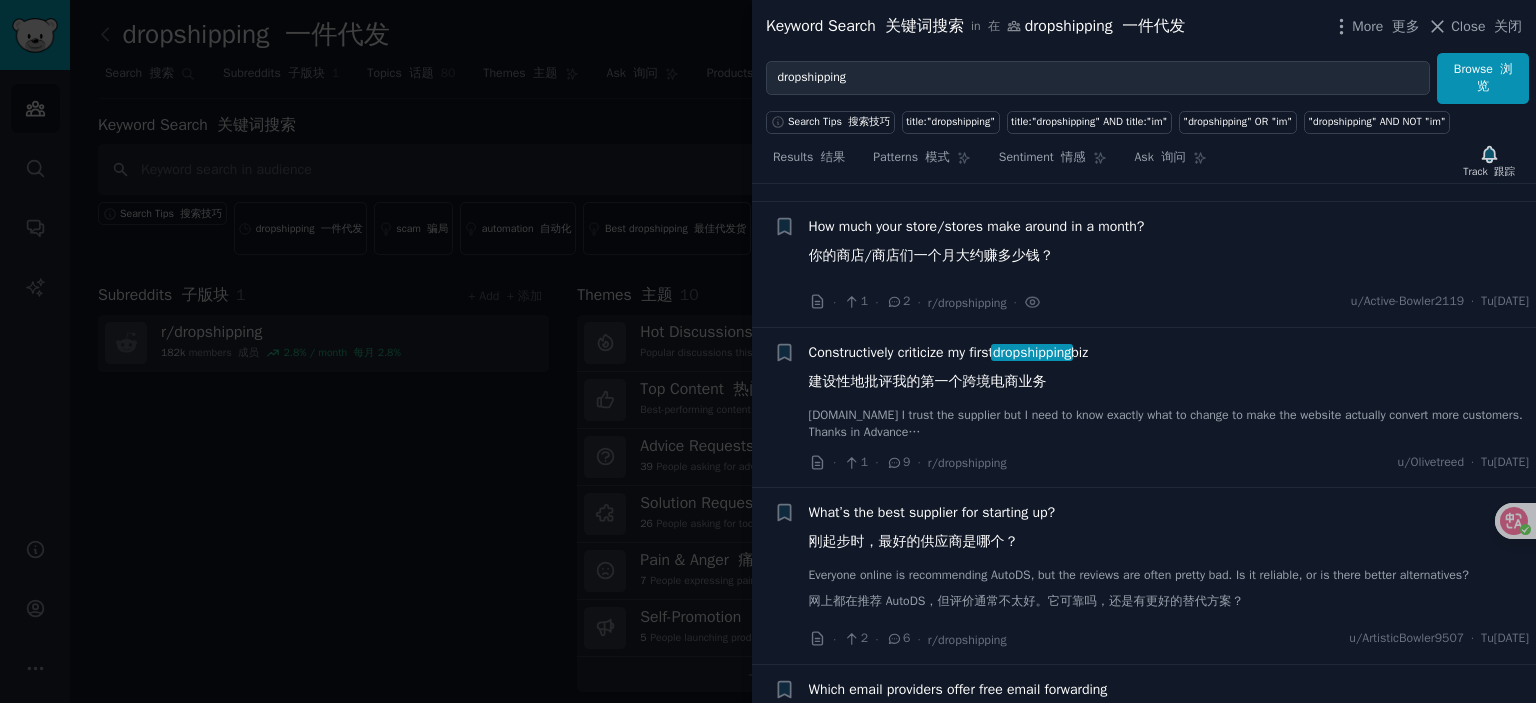 click on "Constructively criticize my first  dropshipping  biz 建设性地批评我的第一个跨境电商业务" at bounding box center (949, 371) 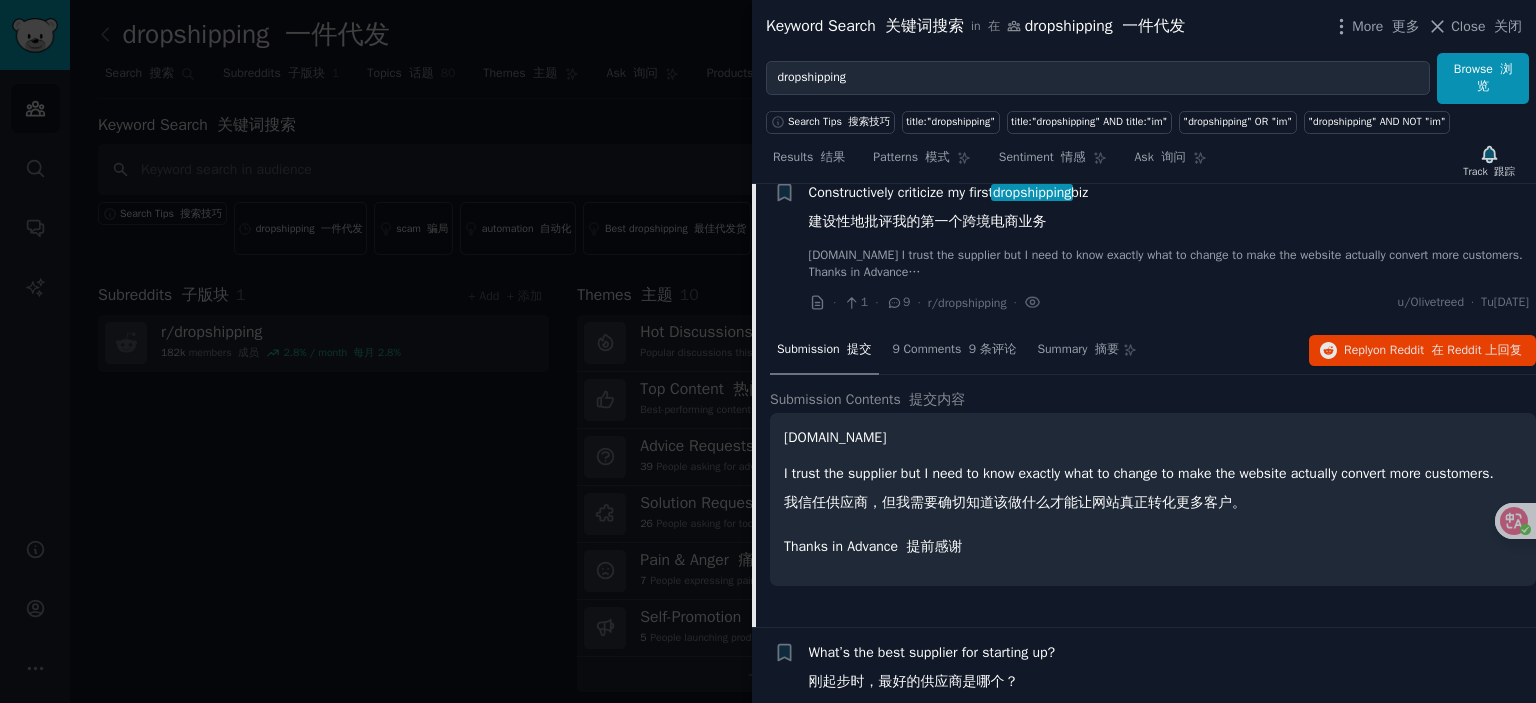 scroll, scrollTop: 1764, scrollLeft: 0, axis: vertical 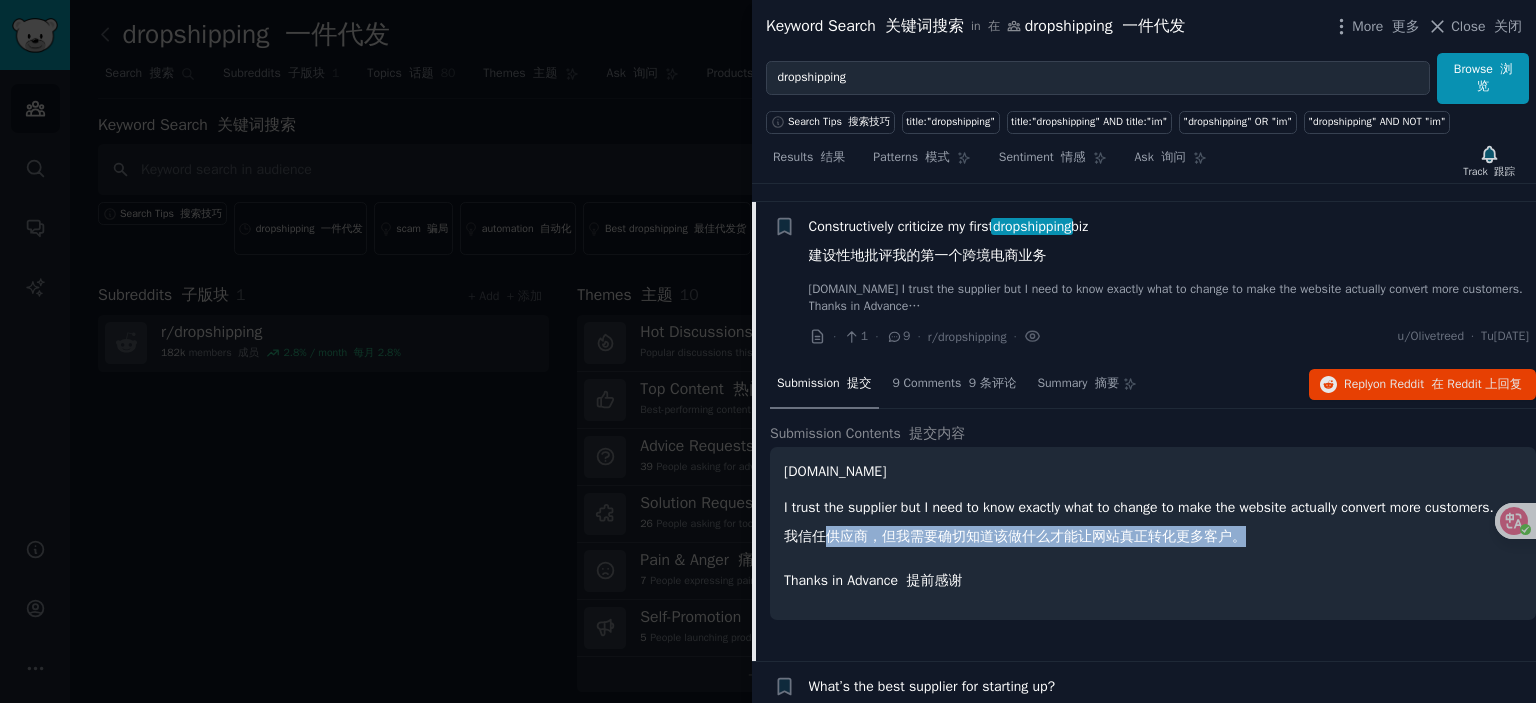 drag, startPoint x: 824, startPoint y: 535, endPoint x: 1256, endPoint y: 538, distance: 432.0104 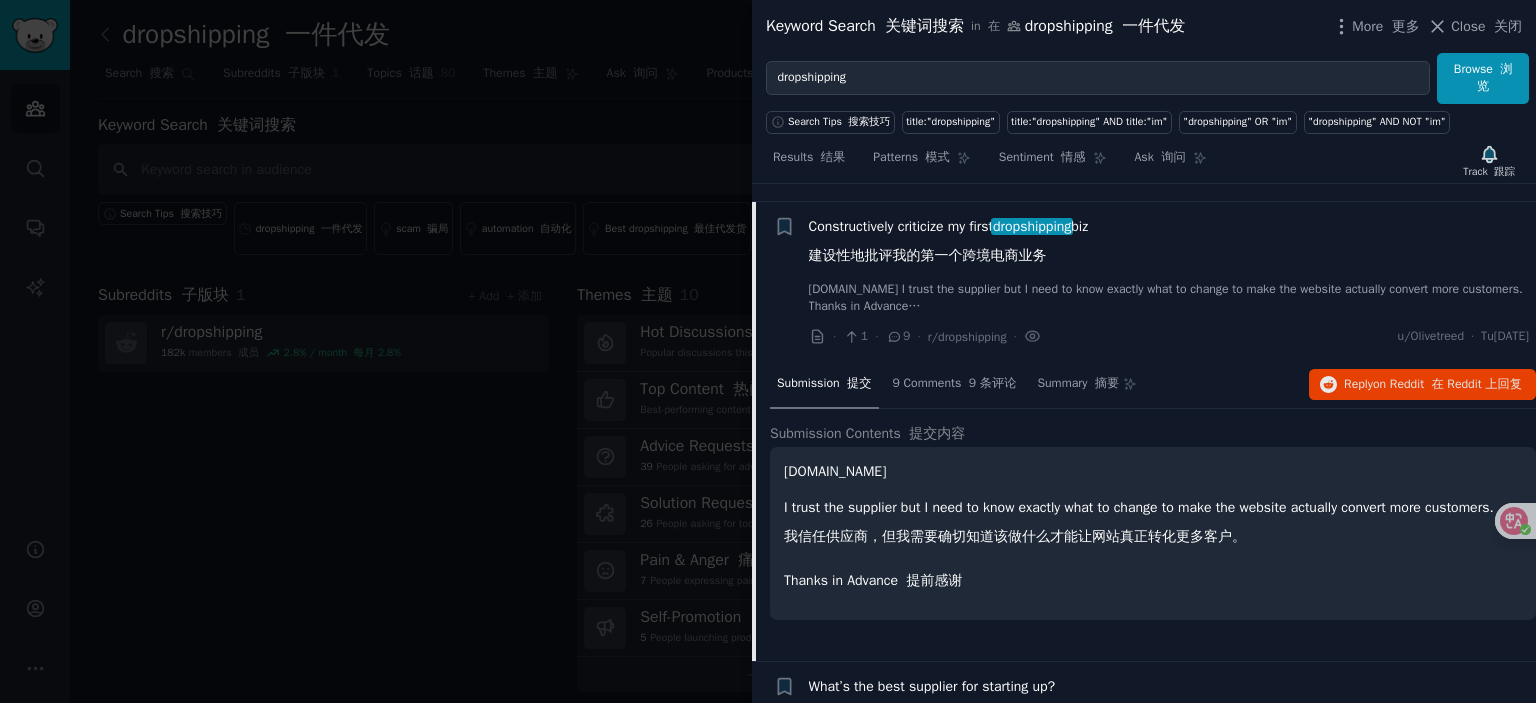 click on "Thanks in Advance     提前感谢" at bounding box center (1153, 580) 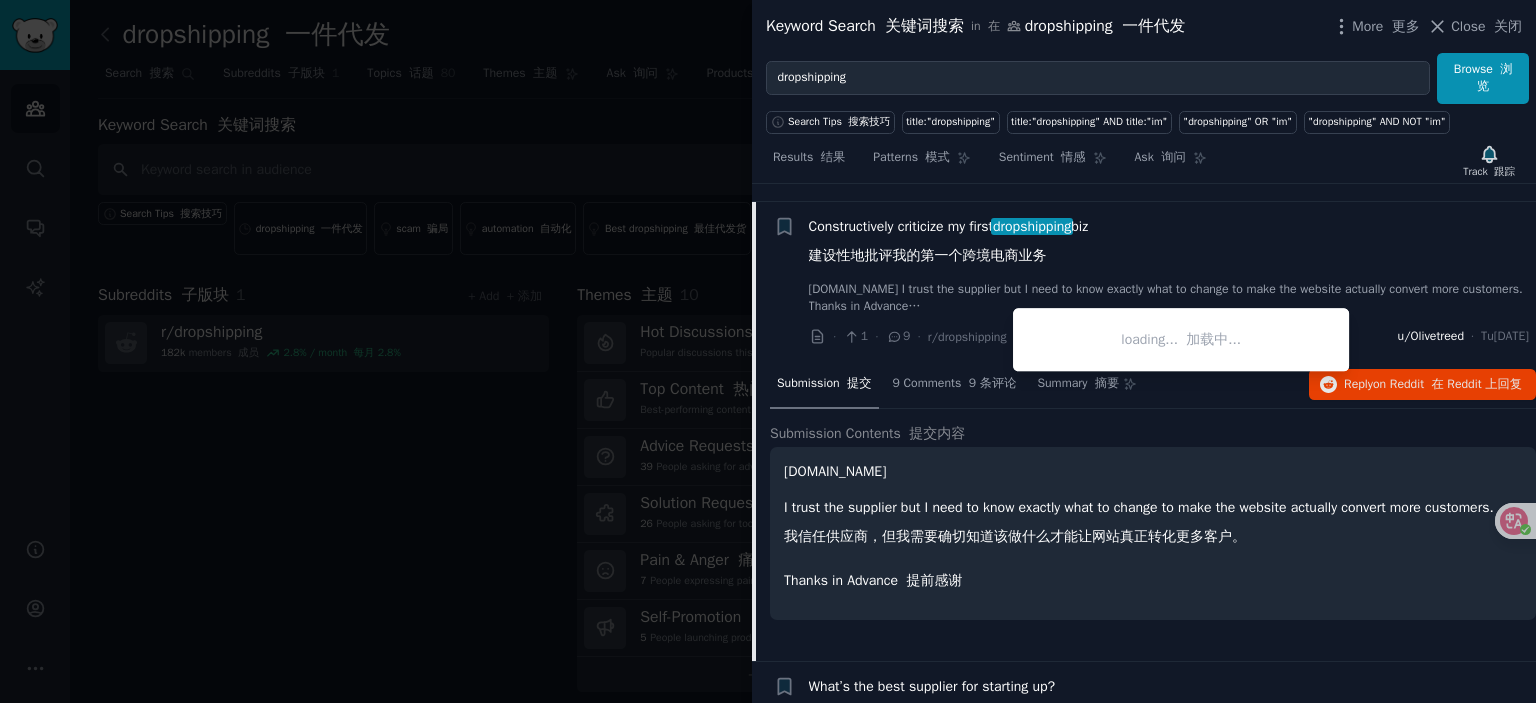 click on "u/Olivetreed" at bounding box center [1431, 337] 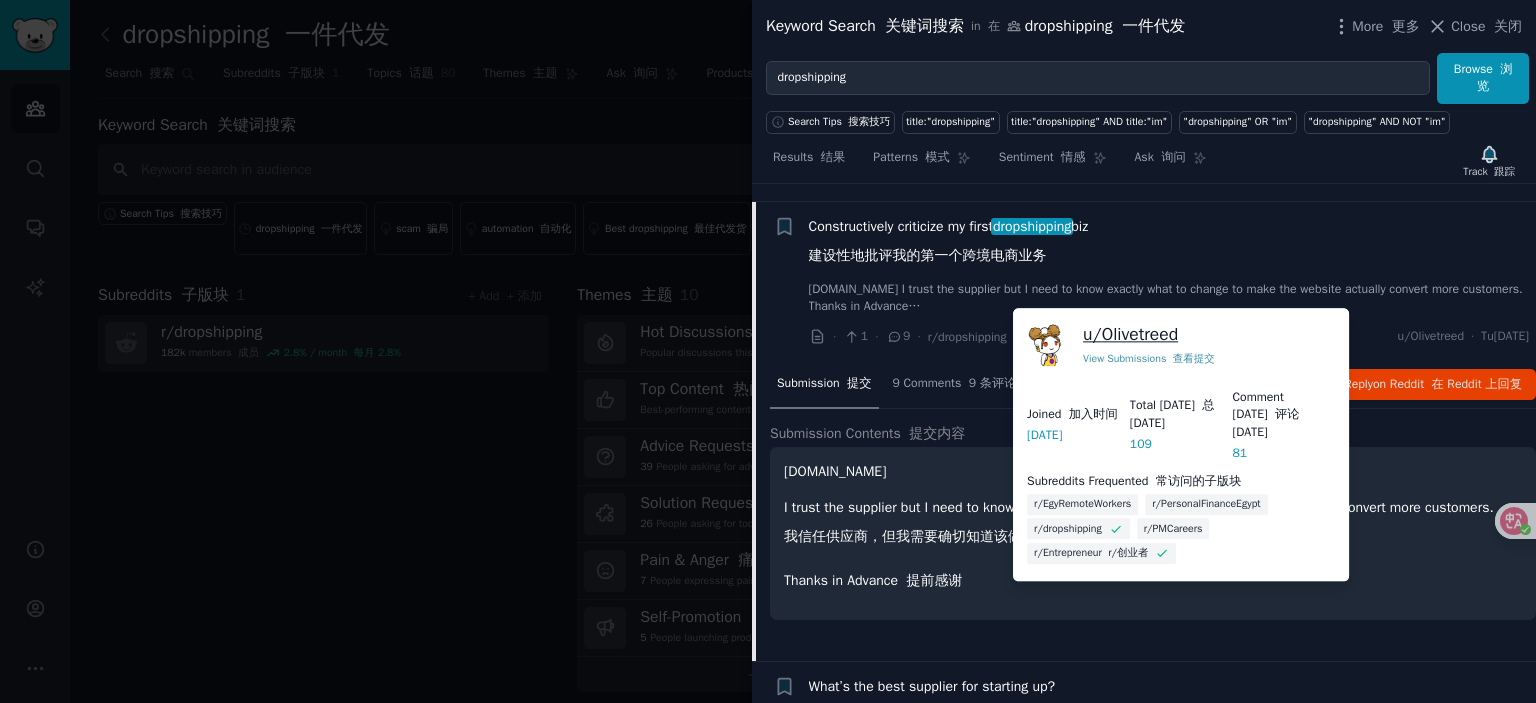 click on "u/ Olivetreed" at bounding box center [1130, 334] 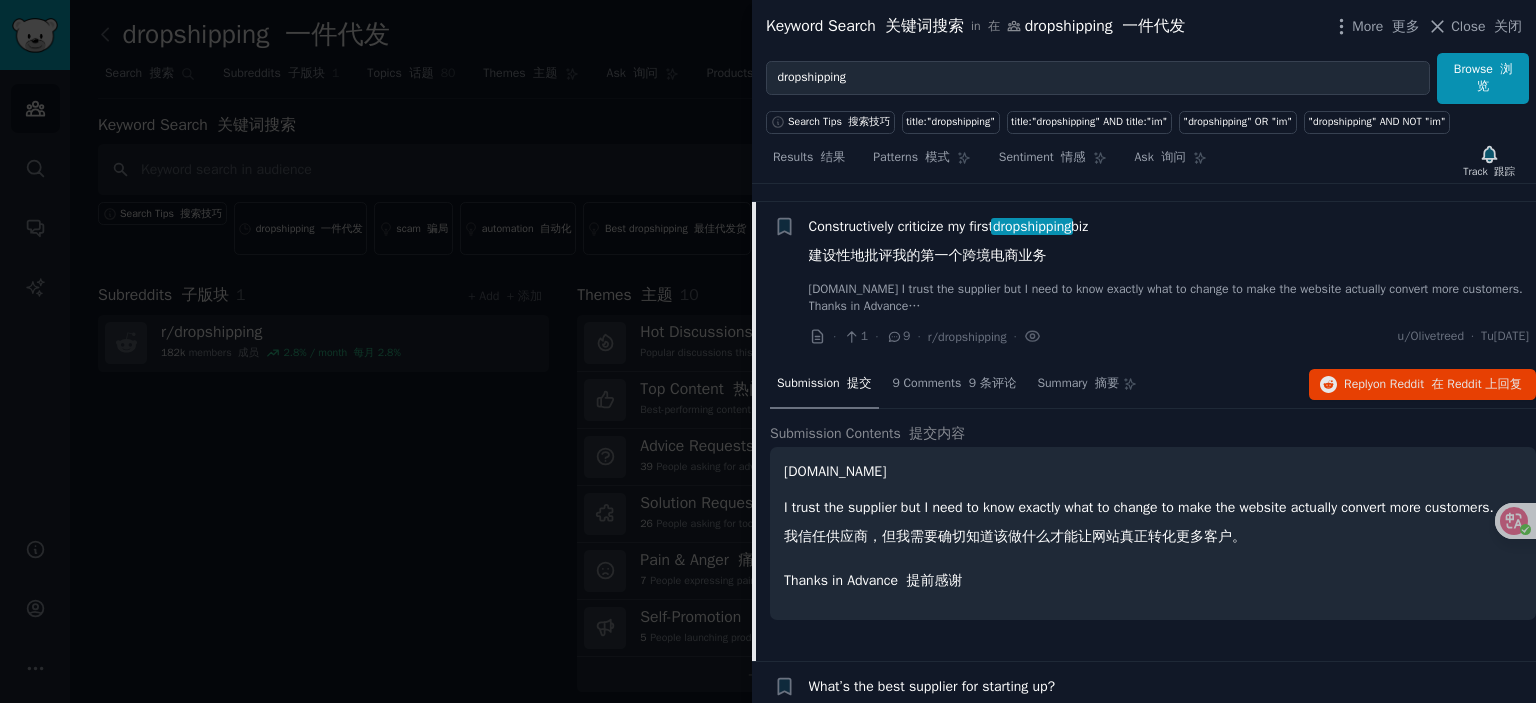 click on "Constructively criticize my first  dropshipping  biz 建设性地批评我的第一个跨境电商业务" at bounding box center [949, 245] 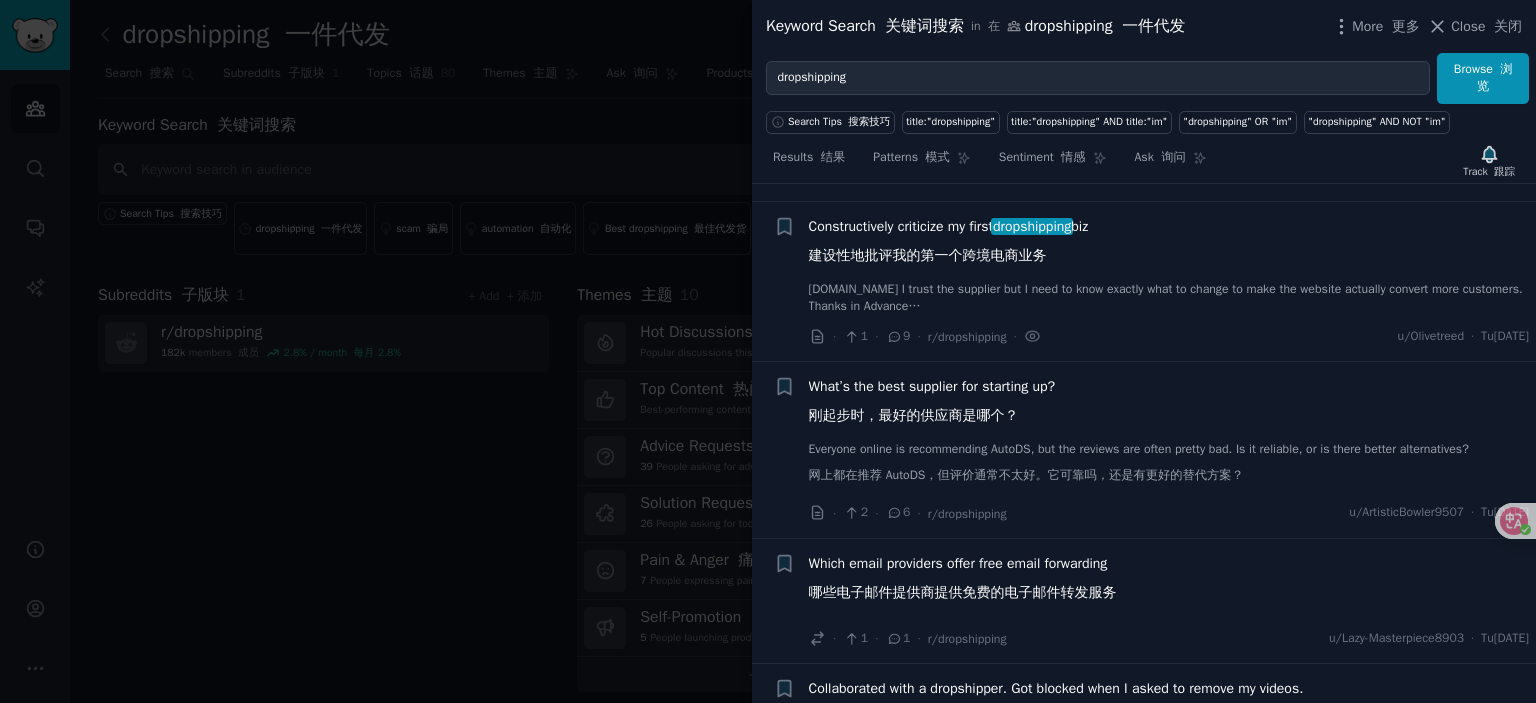 click on "What’s the best supplier for starting up?  刚起步时，最好的供应商是哪个？" at bounding box center [932, 405] 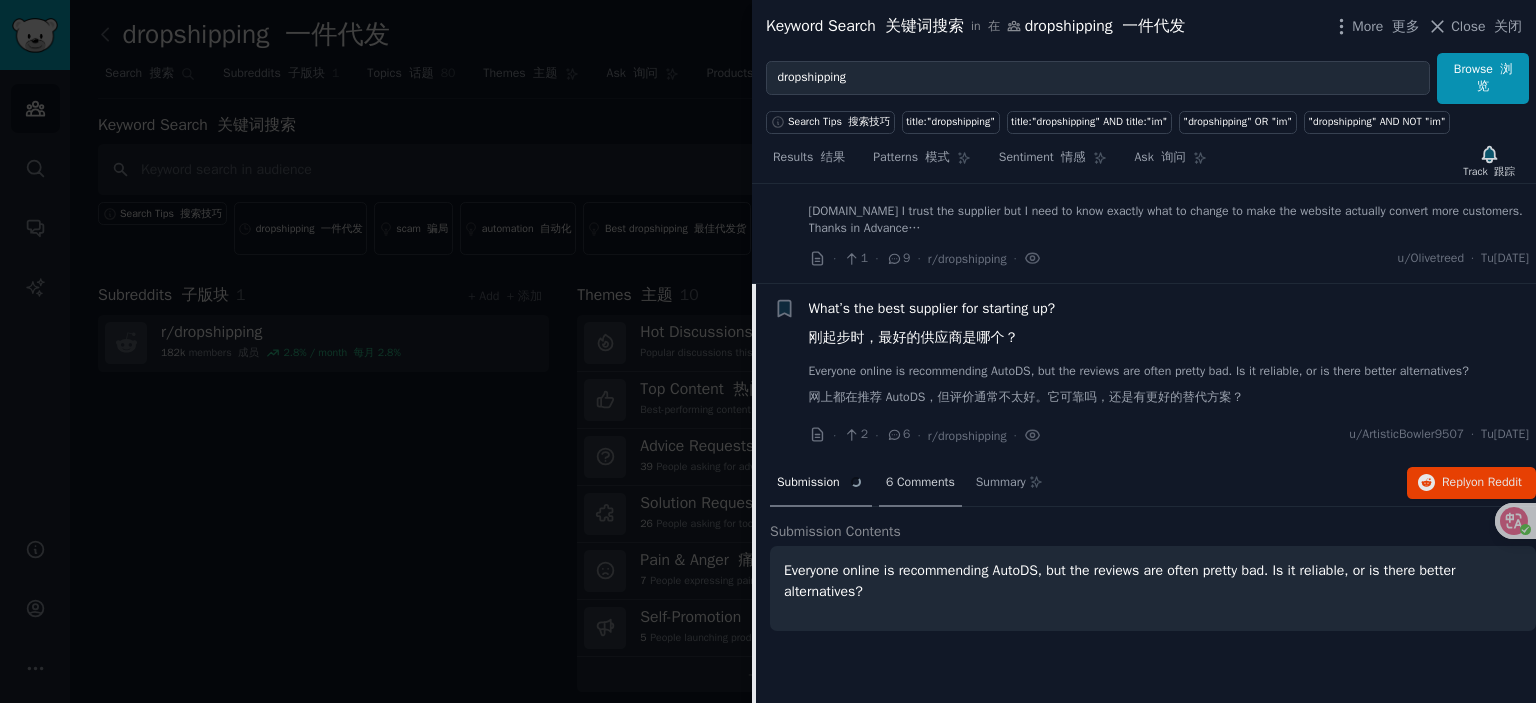 scroll, scrollTop: 1924, scrollLeft: 0, axis: vertical 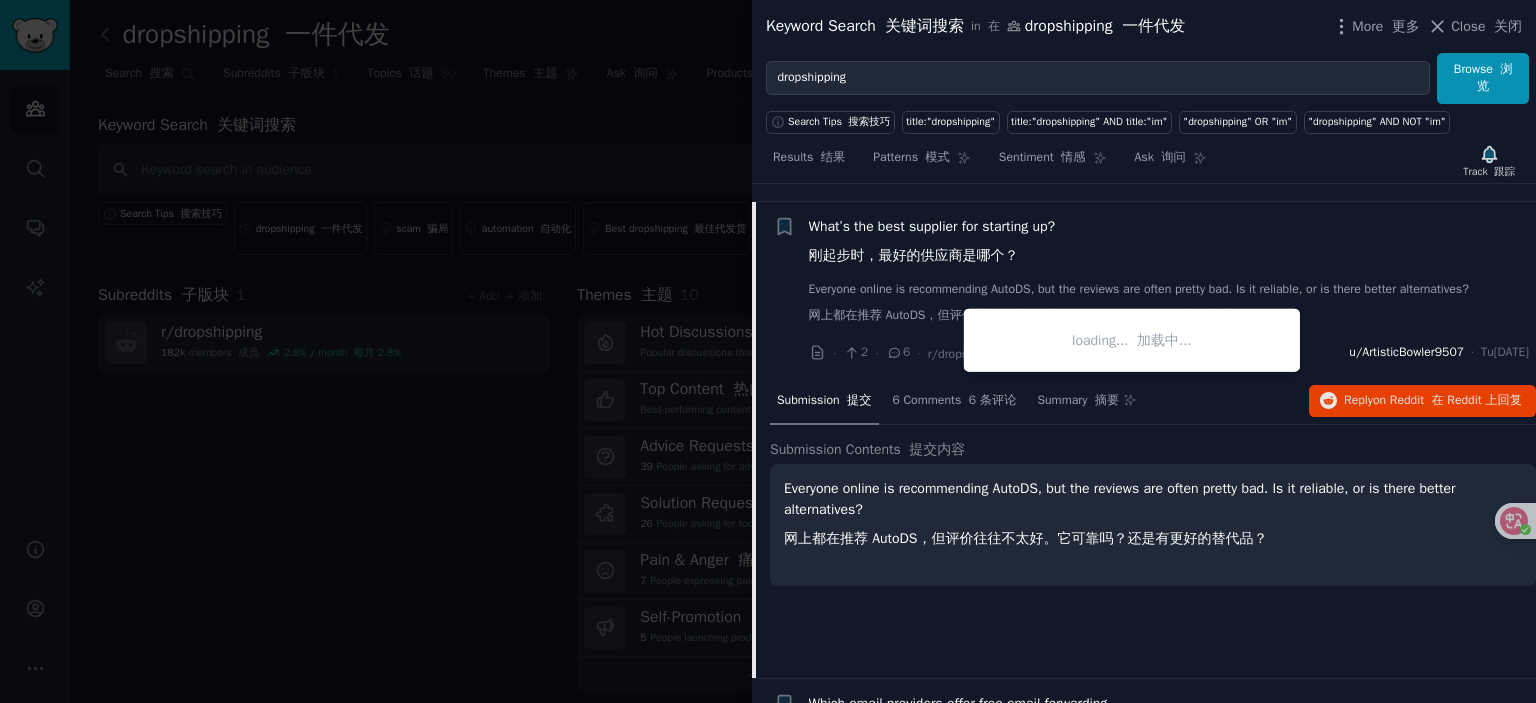 click on "u/ArtisticBowler9507" at bounding box center (1406, 353) 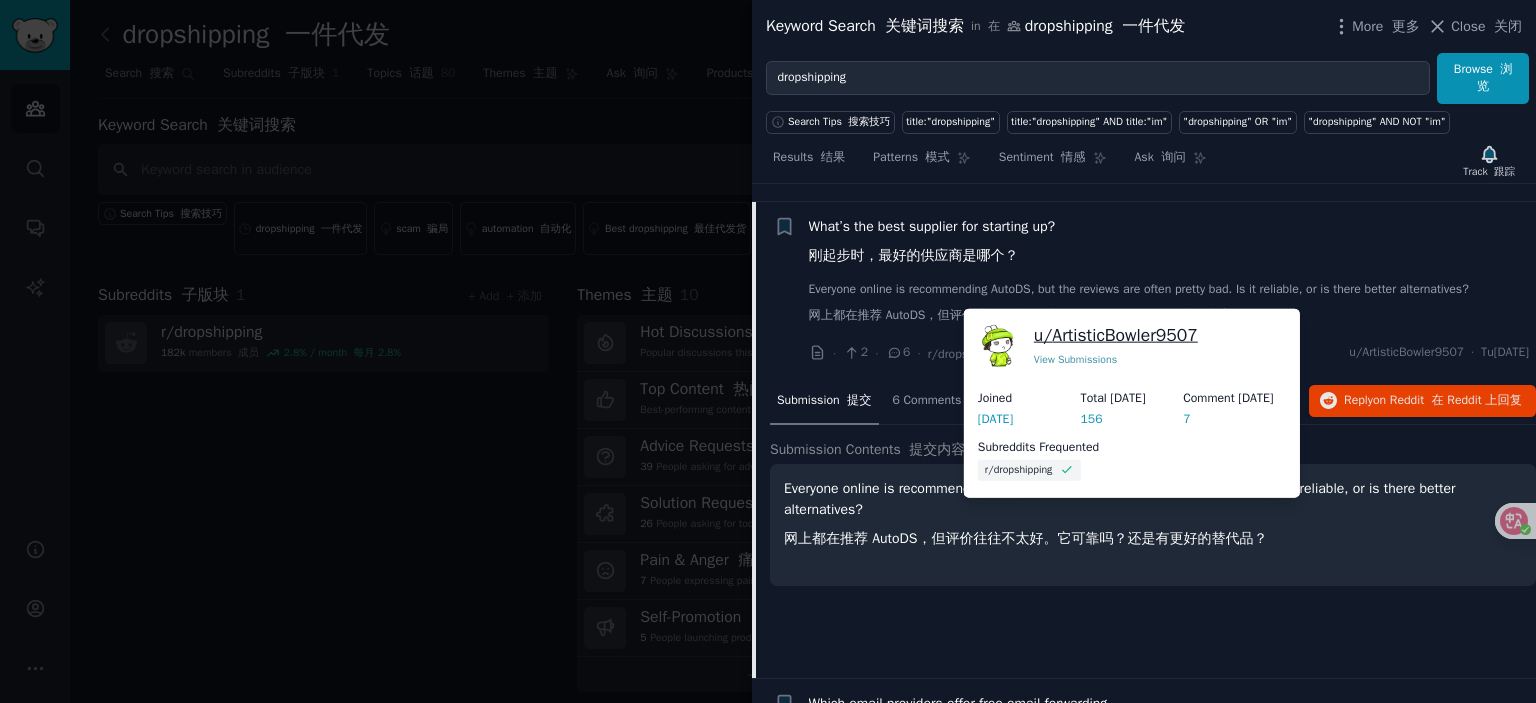 click on "u/ ArtisticBowler9507" at bounding box center (1116, 335) 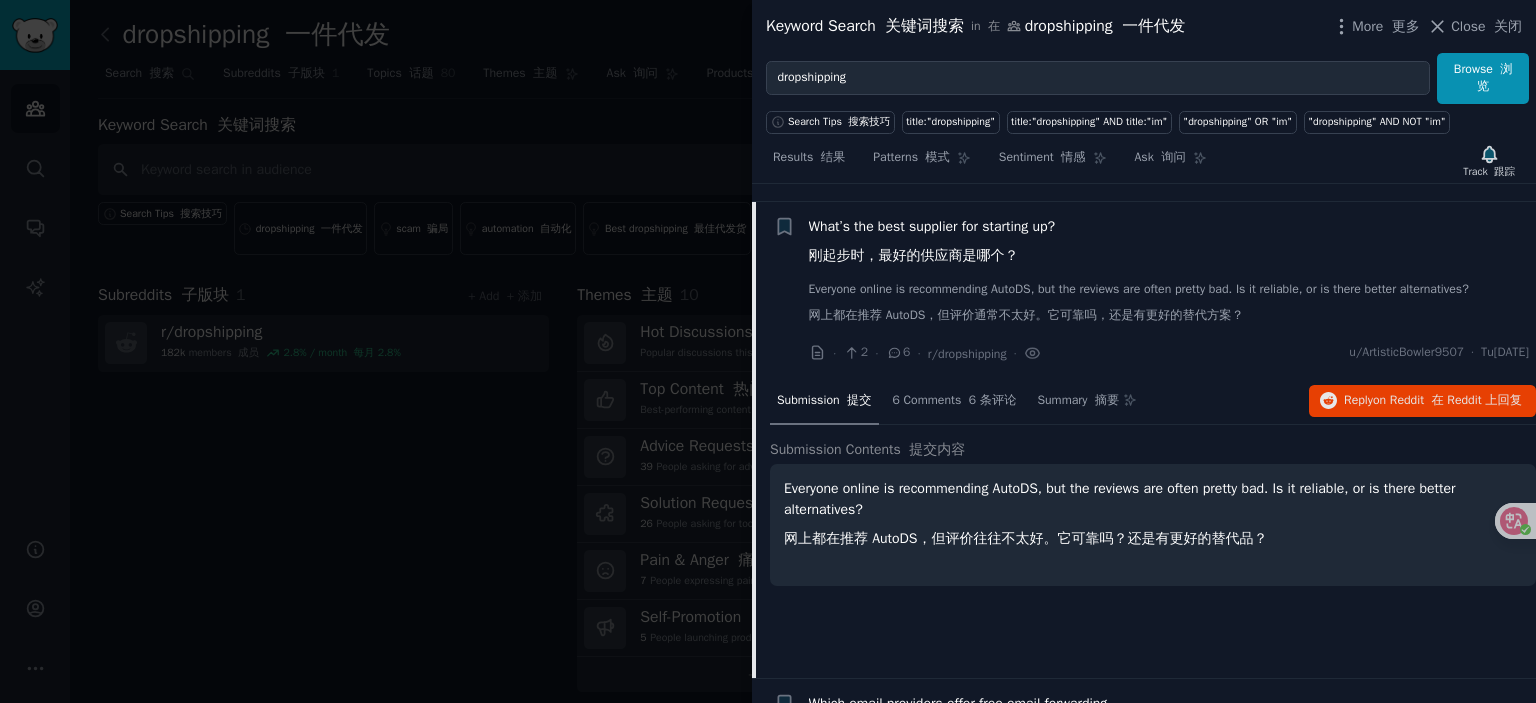 click on "What’s the best supplier for starting up?  刚起步时，最好的供应商是哪个？" at bounding box center [932, 245] 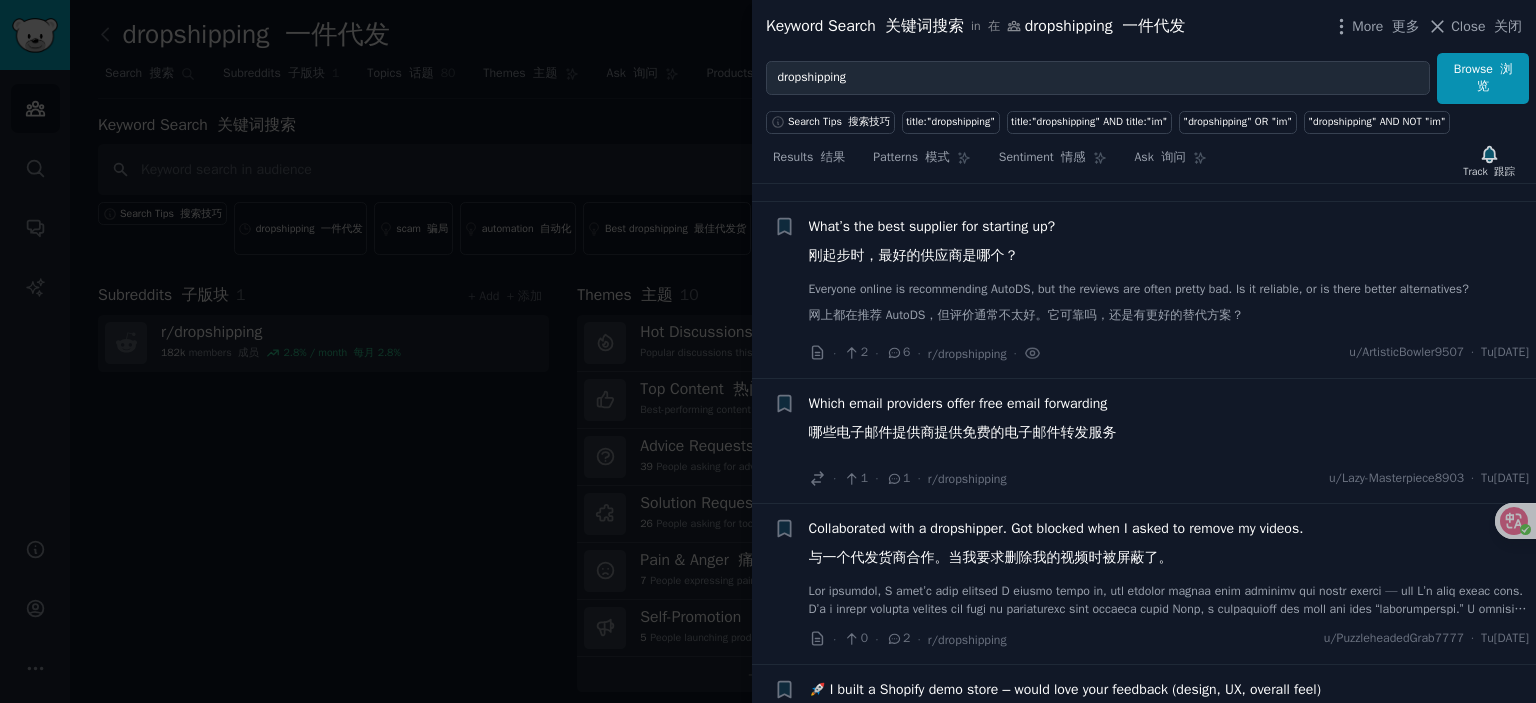 click on "Collaborated with a dropshipper. Got blocked when I asked to remove my videos. 与一个代发货商合作。当我要求删除我的视频时被屏蔽了。" at bounding box center [1056, 547] 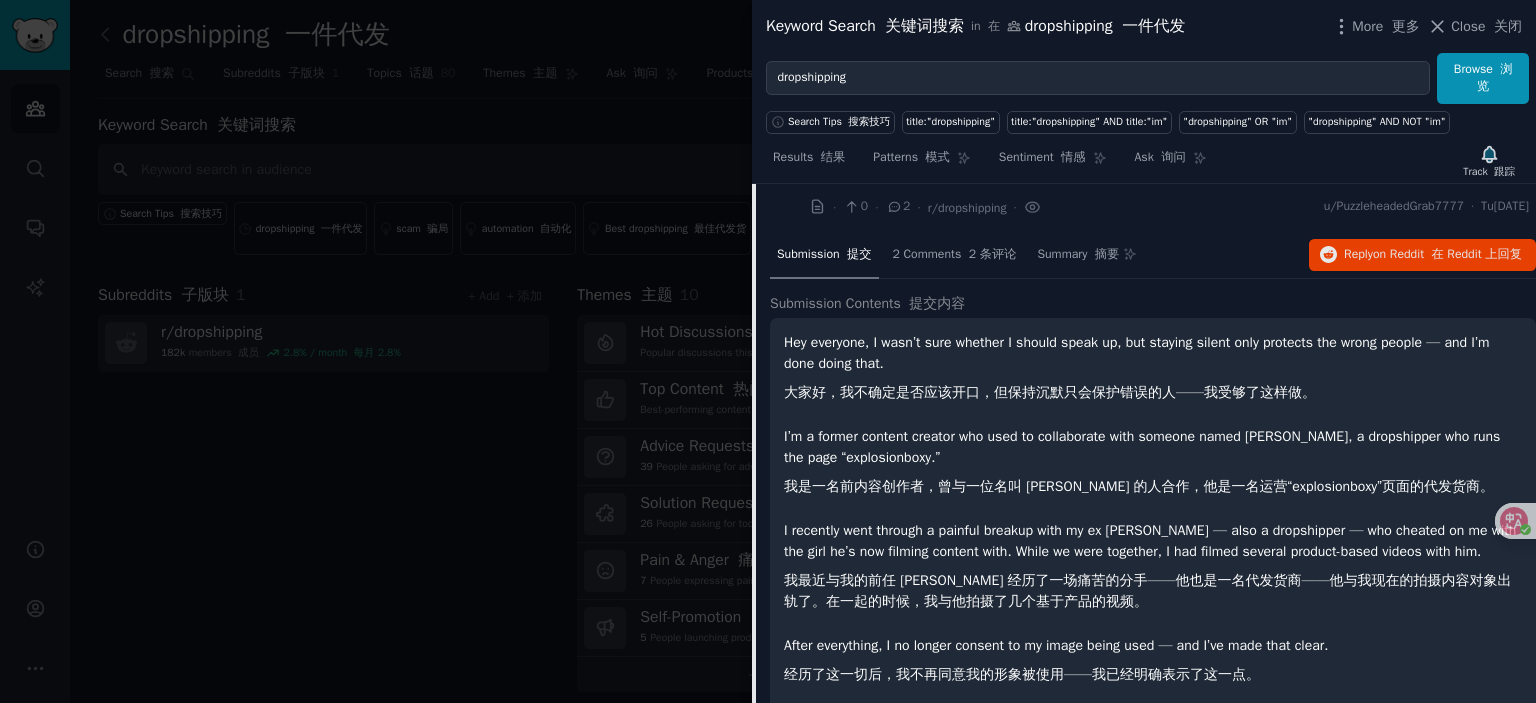 scroll, scrollTop: 2409, scrollLeft: 0, axis: vertical 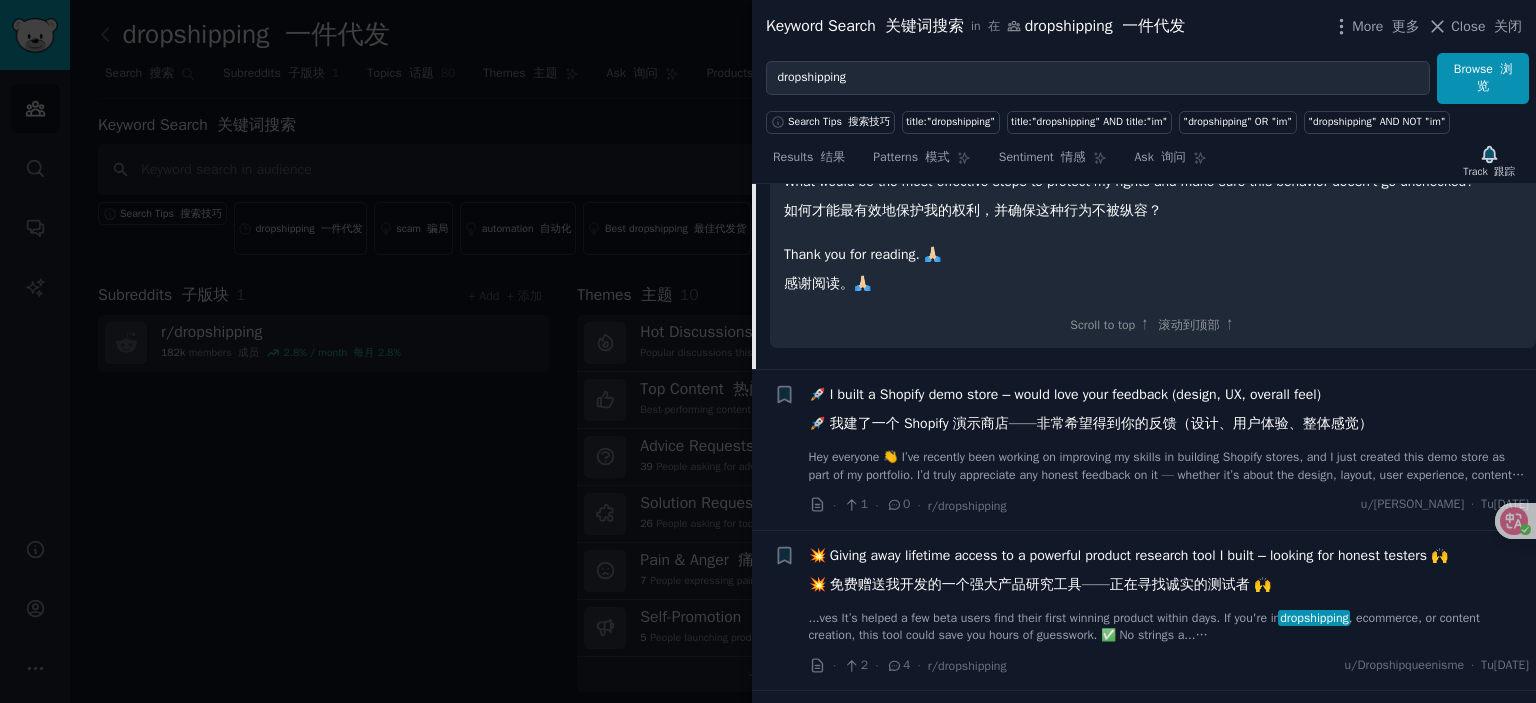 click on "🚀 I built a Shopify demo store – would love your feedback (design, UX, overall feel) 🚀 我建了一个 Shopify 演示商店——非常希望得到你的反馈（设计、用户体验、整体感觉）" at bounding box center [1091, 413] 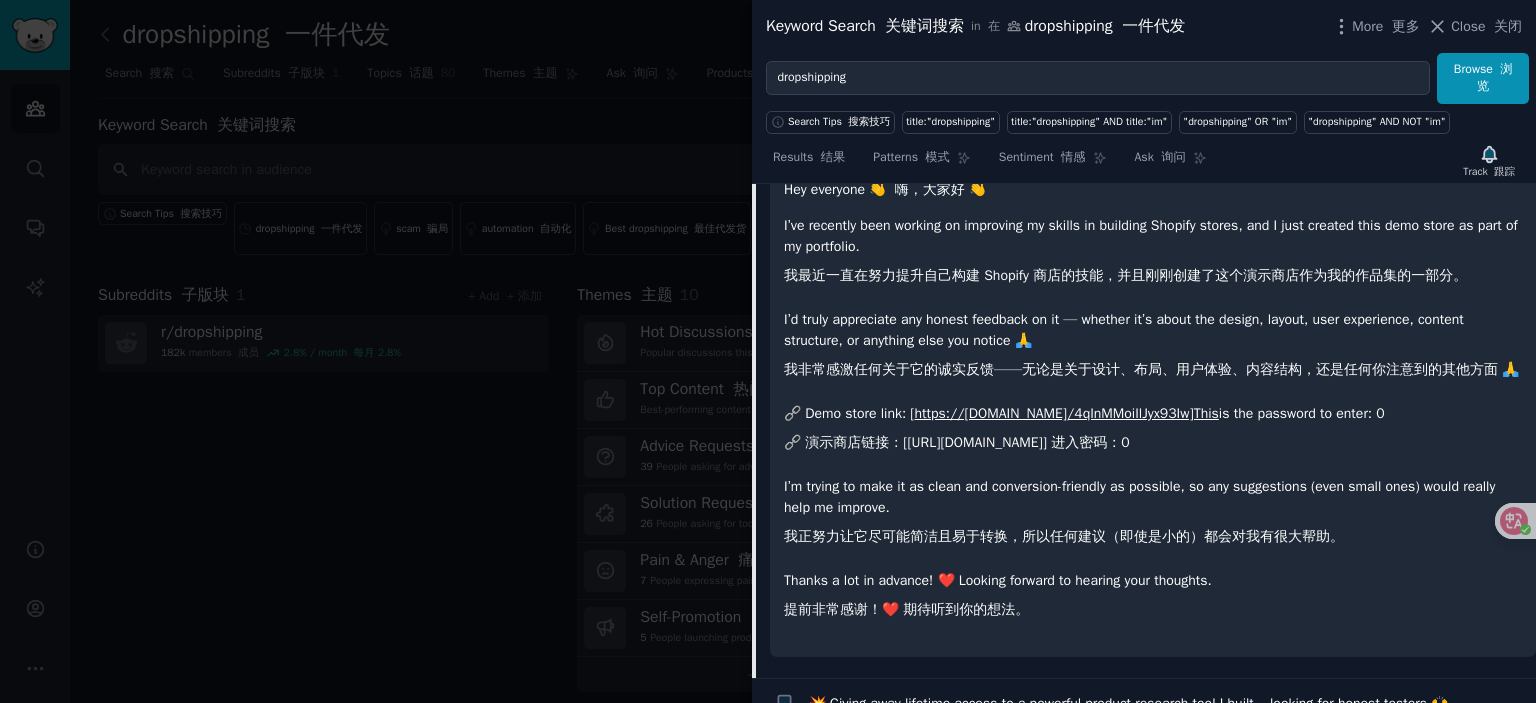 scroll, scrollTop: 2769, scrollLeft: 0, axis: vertical 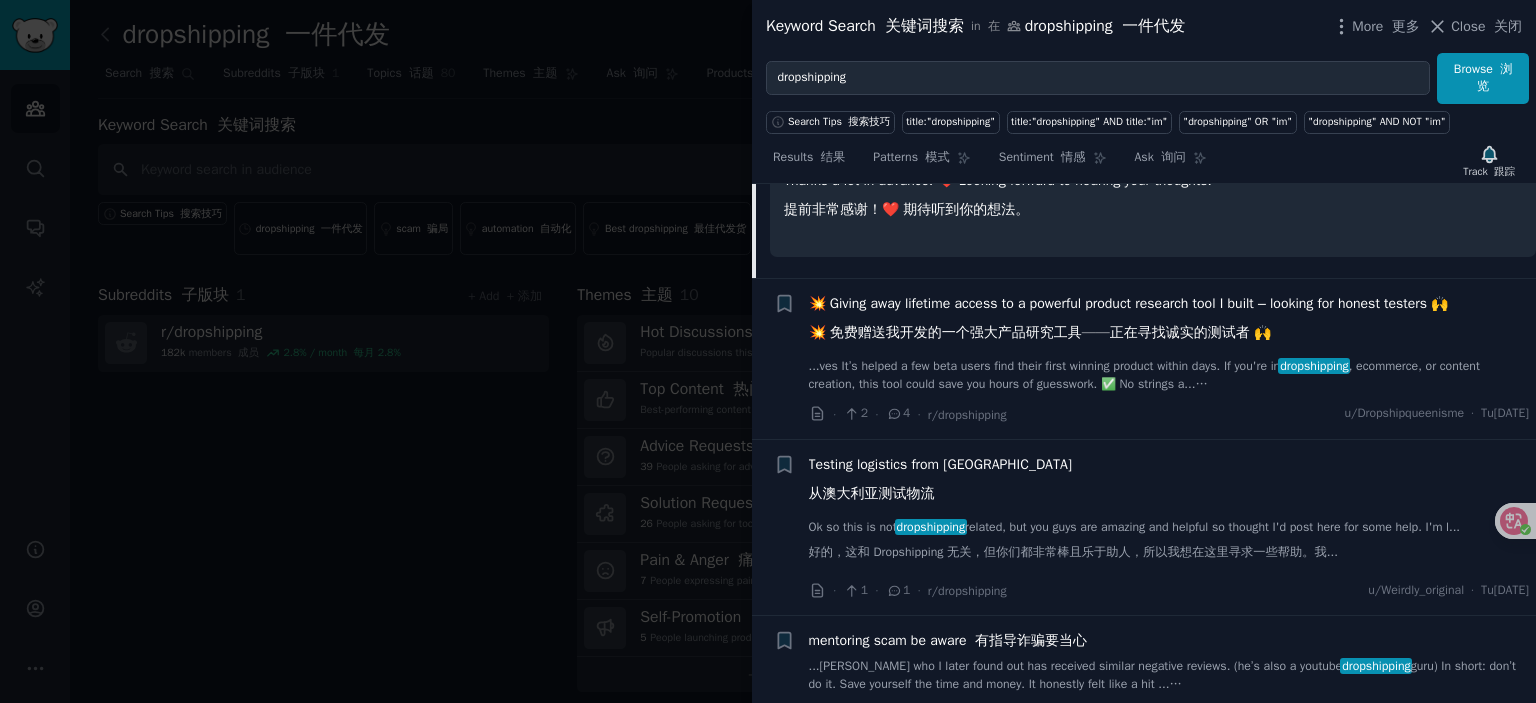 click on "Testing logistics from [GEOGRAPHIC_DATA] 从澳大利亚测试物流" at bounding box center (940, 483) 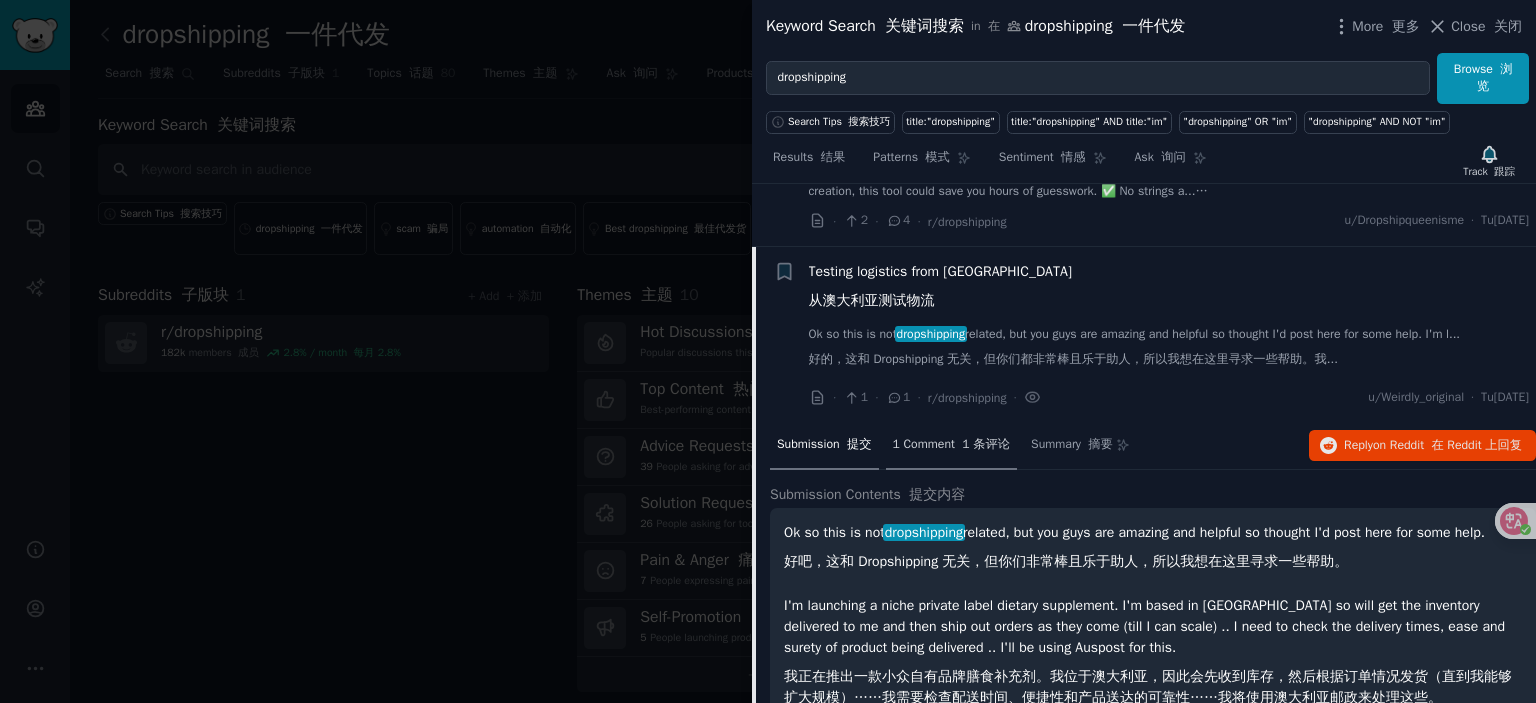 scroll, scrollTop: 2590, scrollLeft: 0, axis: vertical 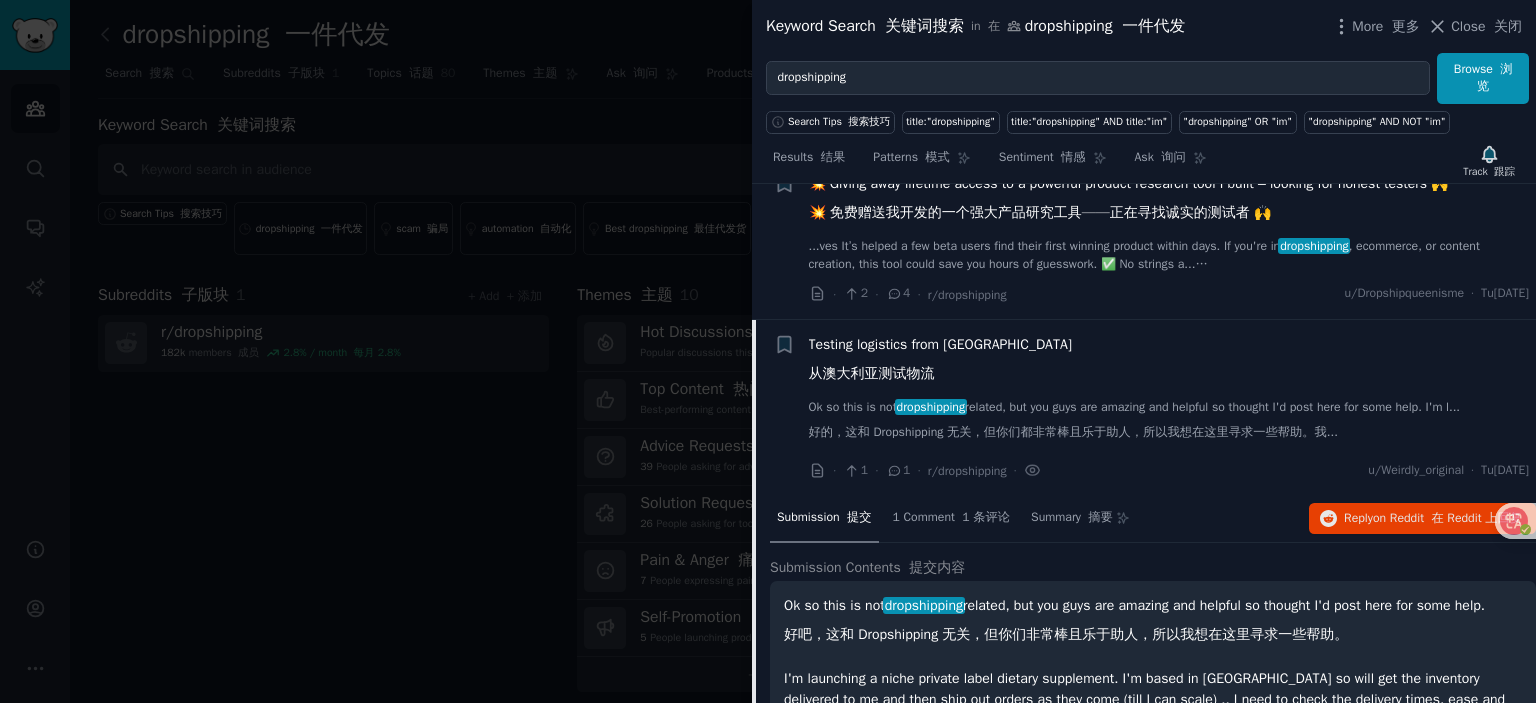 click on "Testing logistics from [GEOGRAPHIC_DATA] 从澳大利亚测试物流" at bounding box center (940, 363) 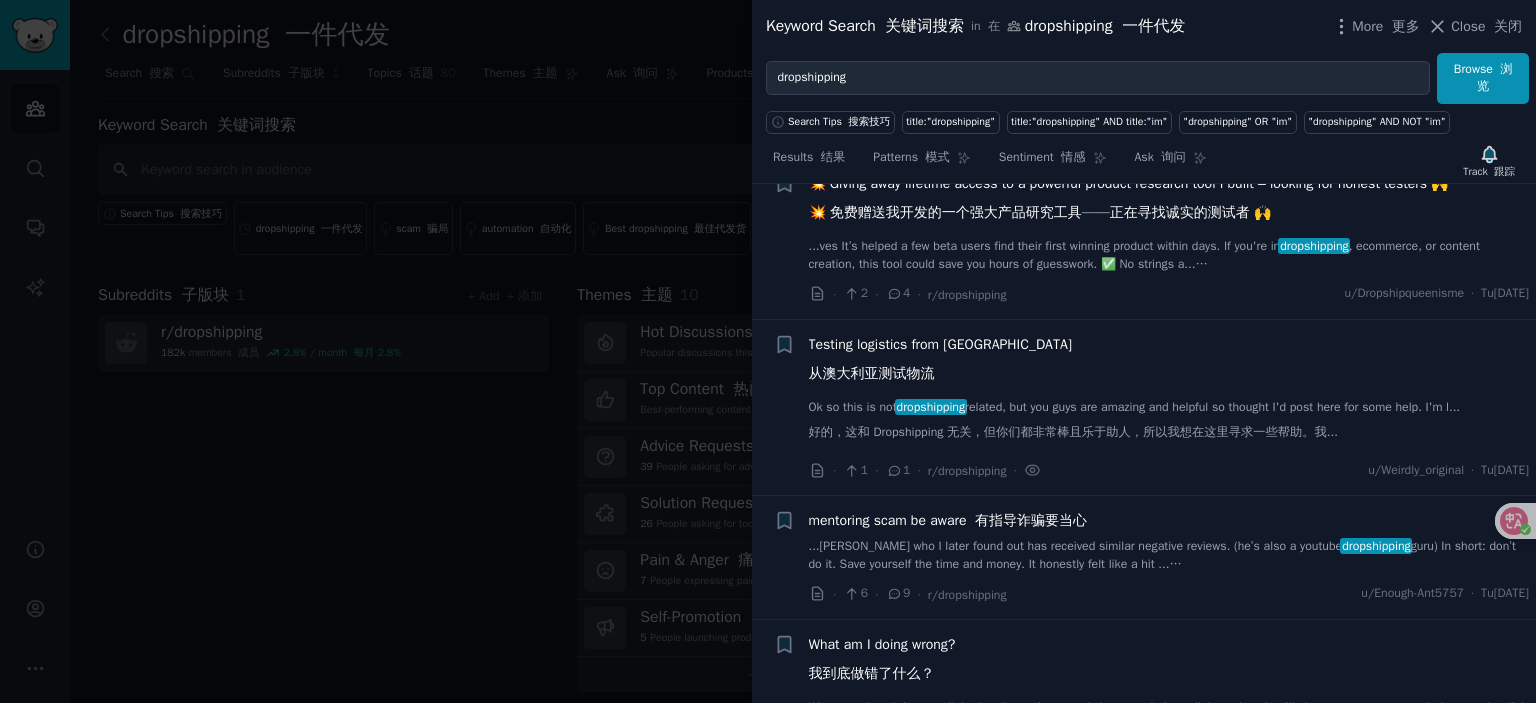 scroll, scrollTop: 2690, scrollLeft: 0, axis: vertical 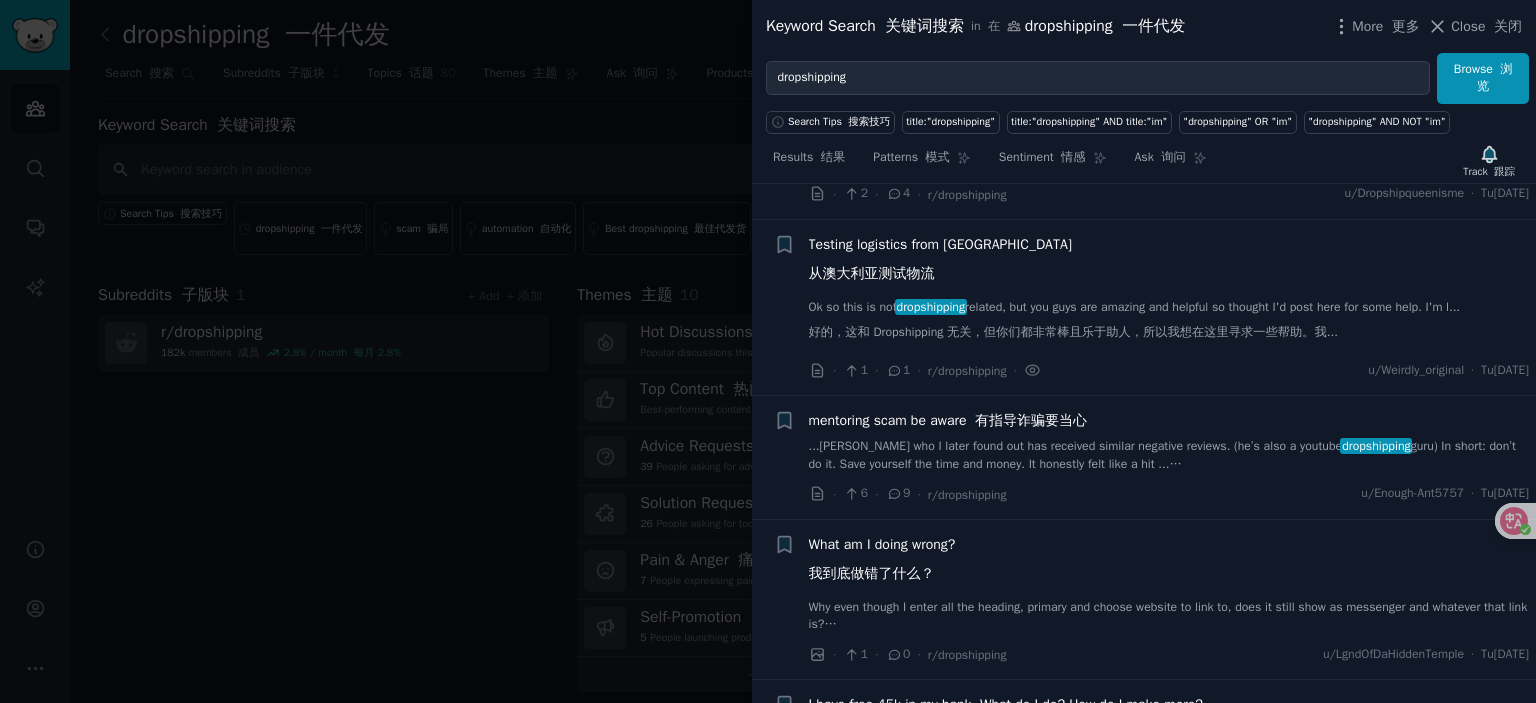 click on "mentoring scam be aware    有指导诈骗要当心" at bounding box center [948, 420] 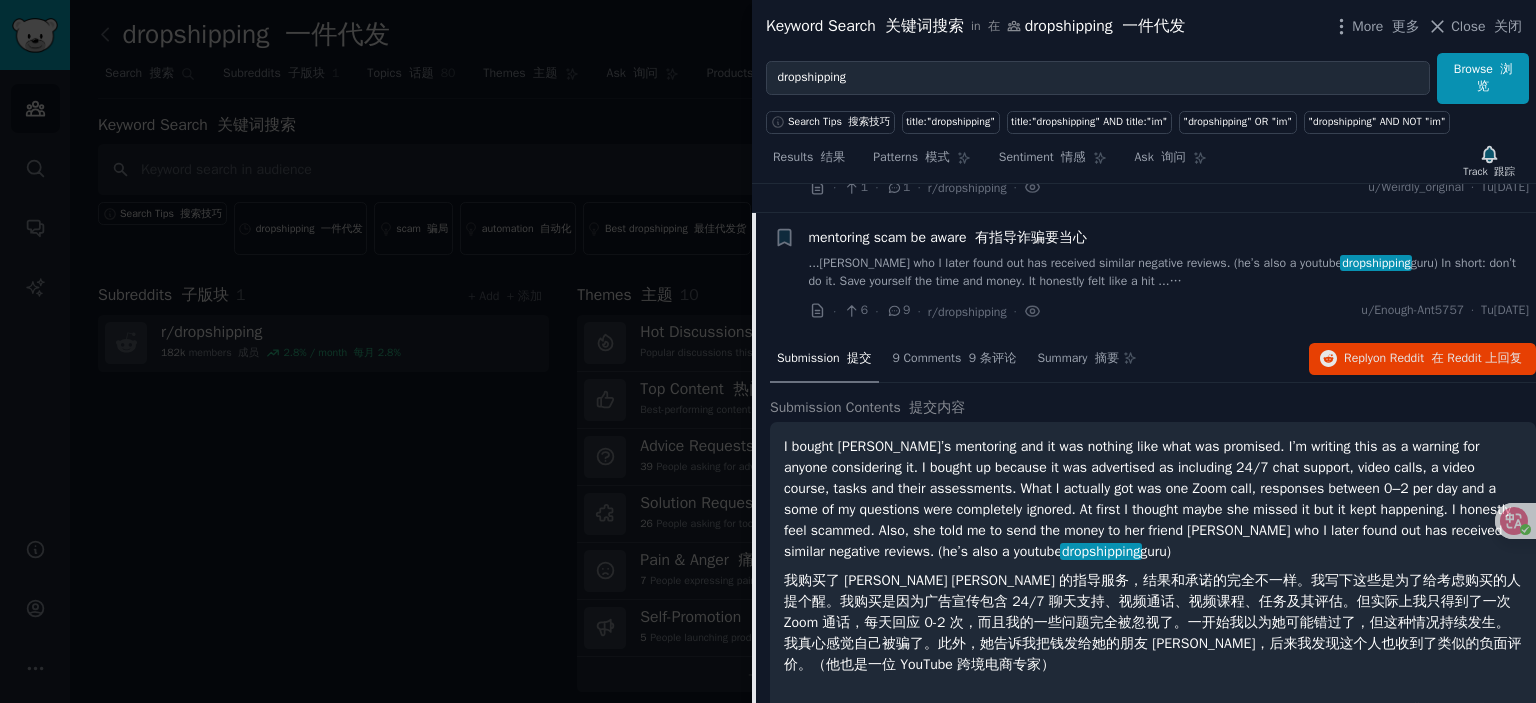 scroll, scrollTop: 2750, scrollLeft: 0, axis: vertical 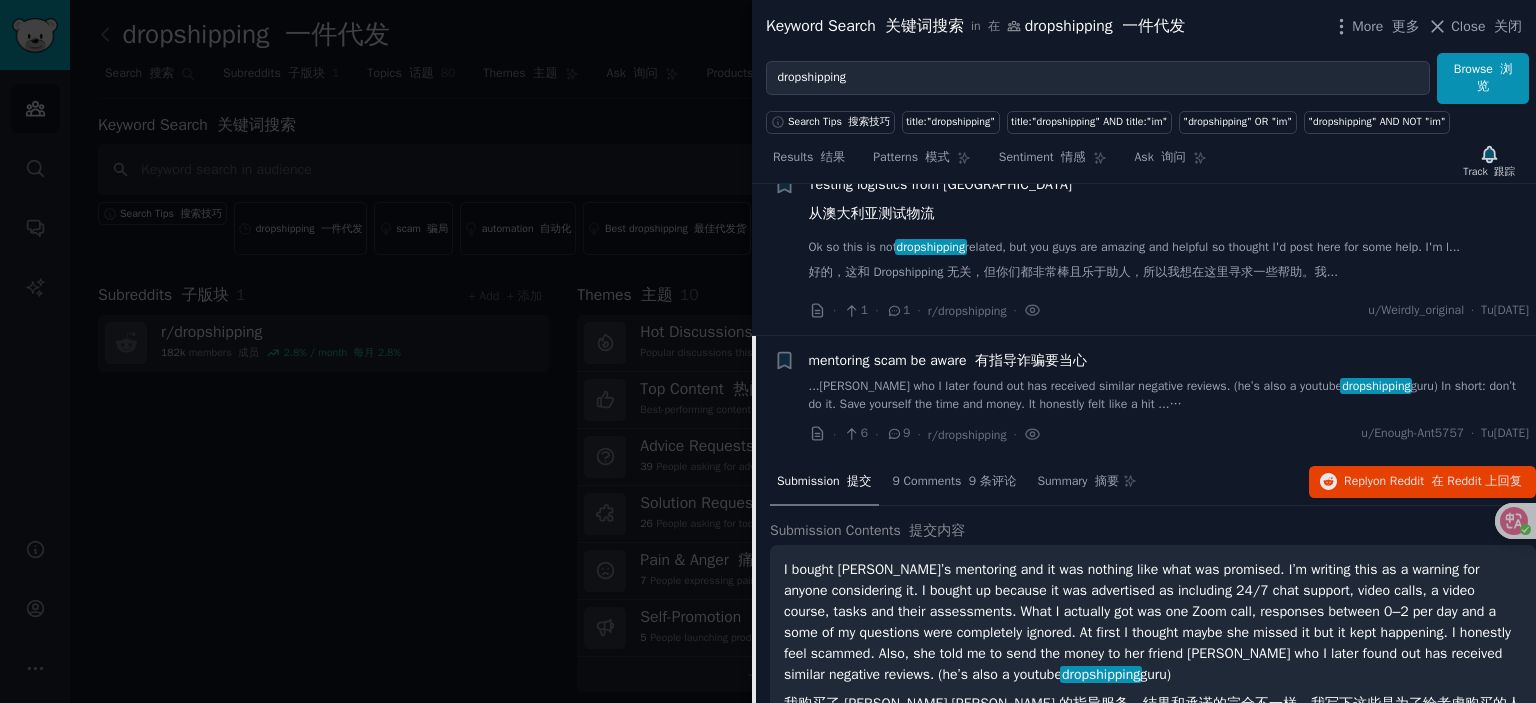 click on "mentoring scam be aware    有指导诈骗要当心" at bounding box center (948, 360) 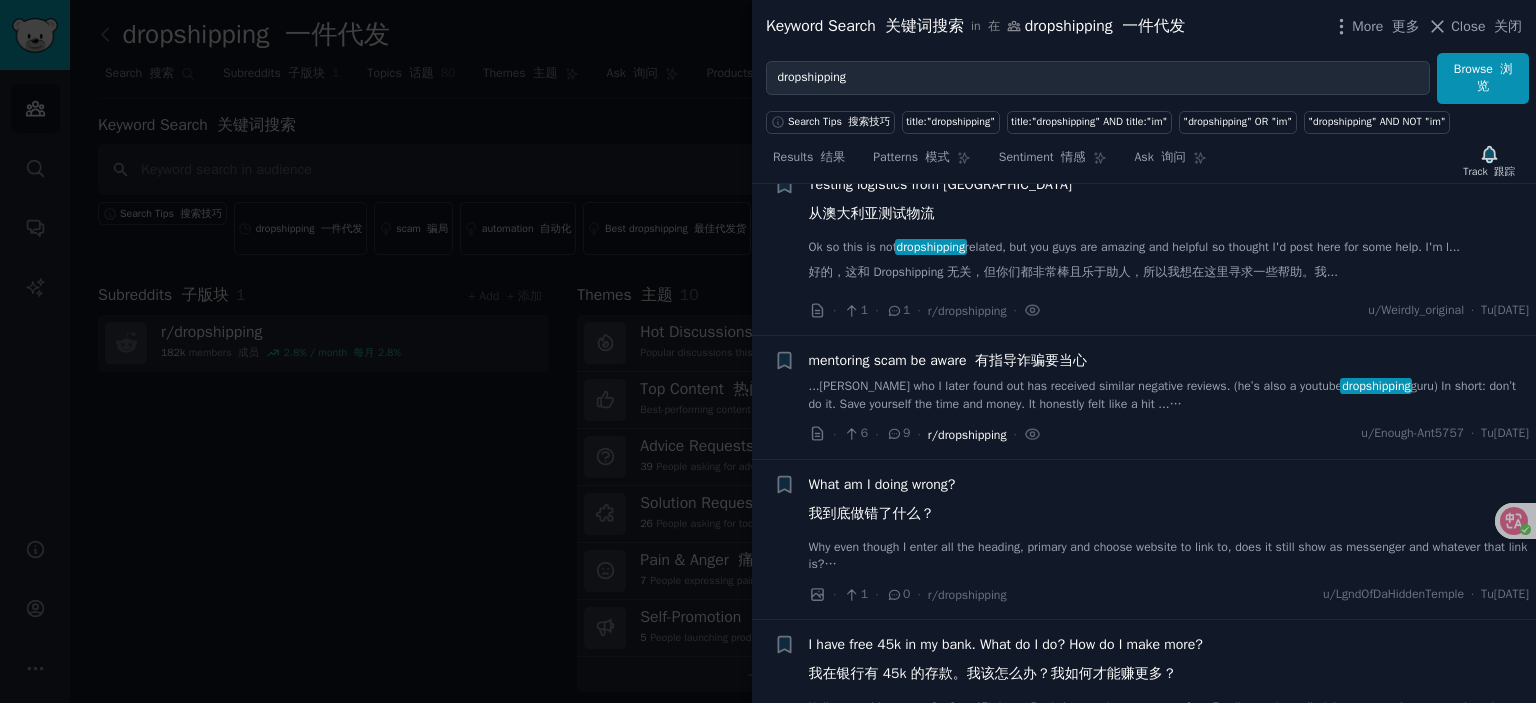 scroll, scrollTop: 2850, scrollLeft: 0, axis: vertical 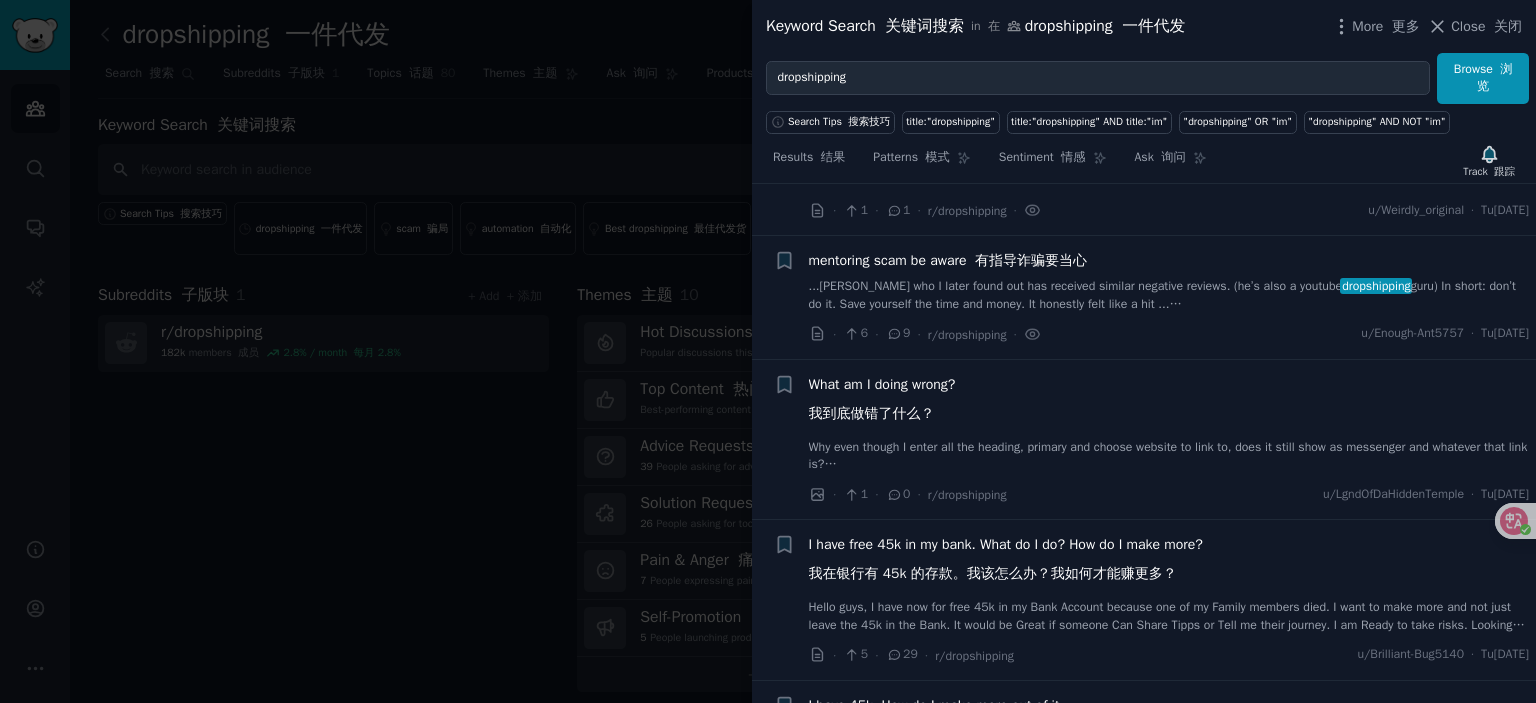 click on "What am I doing wrong? 我到底做错了什么？" at bounding box center (882, 403) 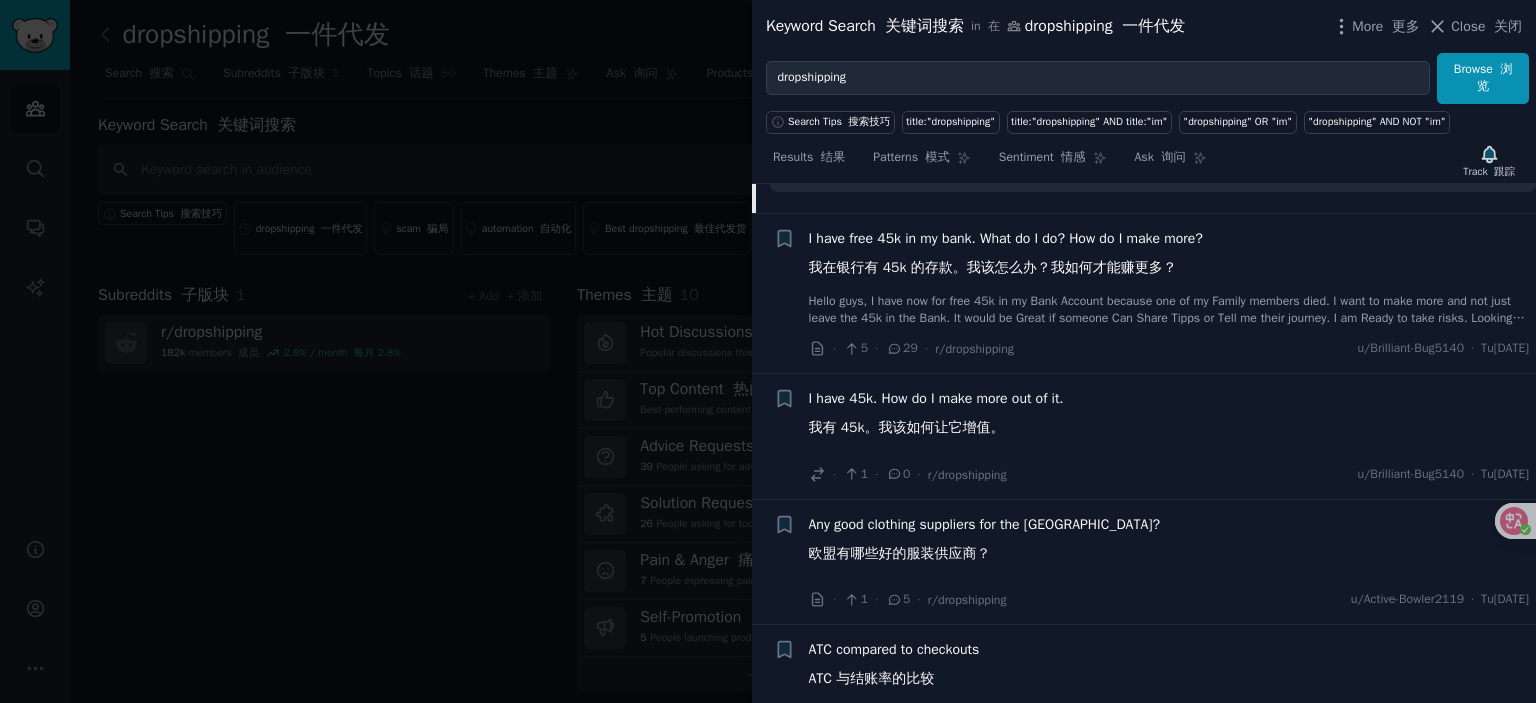 scroll, scrollTop: 4174, scrollLeft: 0, axis: vertical 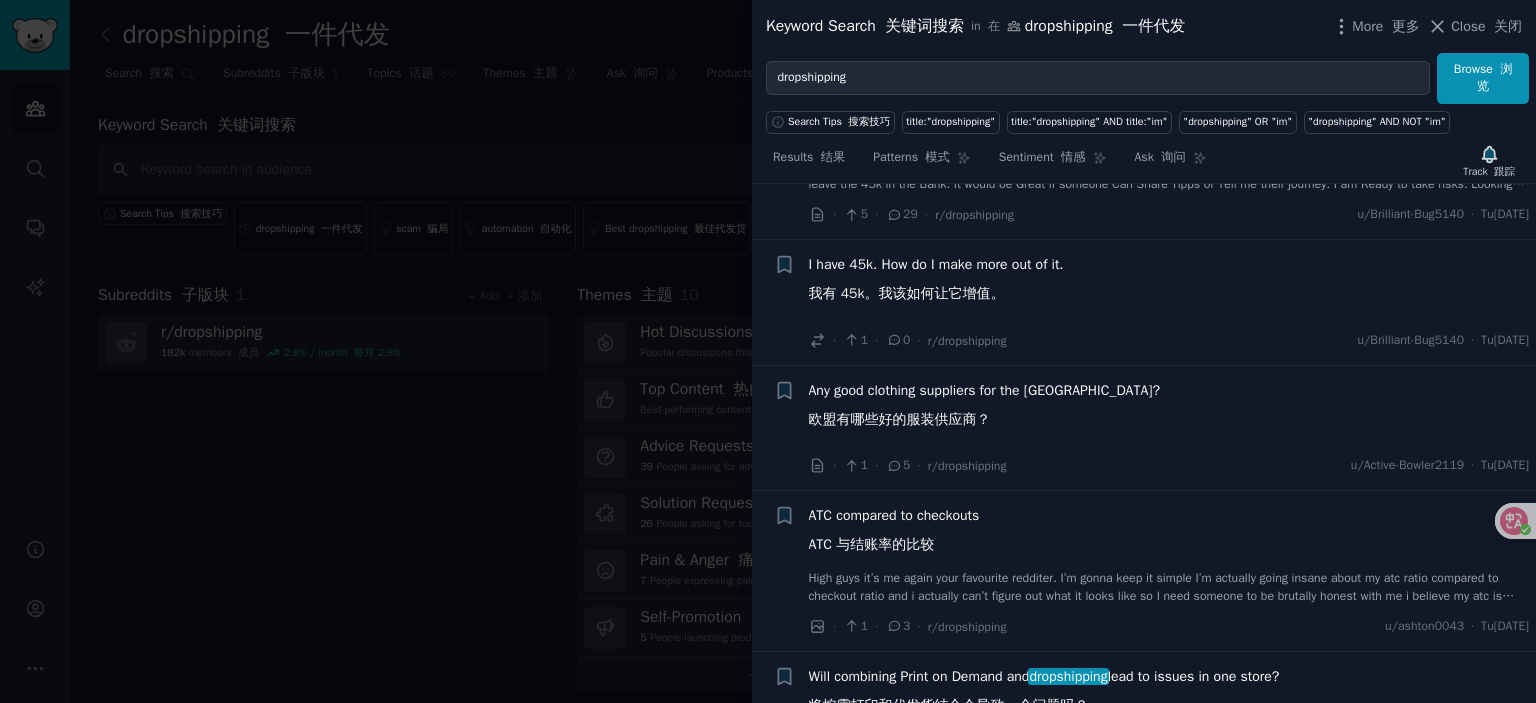 click on "Any good clothing suppliers for the [GEOGRAPHIC_DATA]? 欧盟有哪些好的服装供应商？" at bounding box center [985, 409] 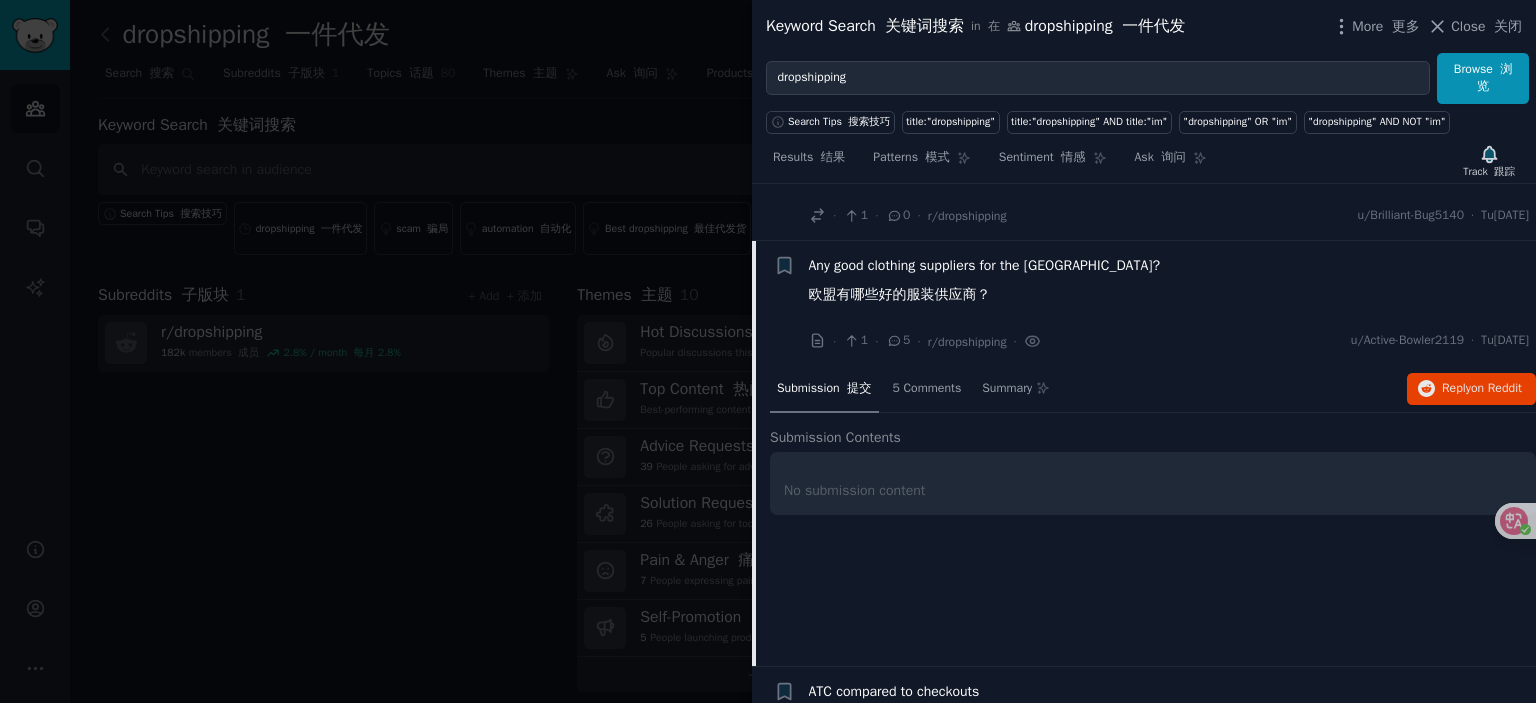 scroll, scrollTop: 3420, scrollLeft: 0, axis: vertical 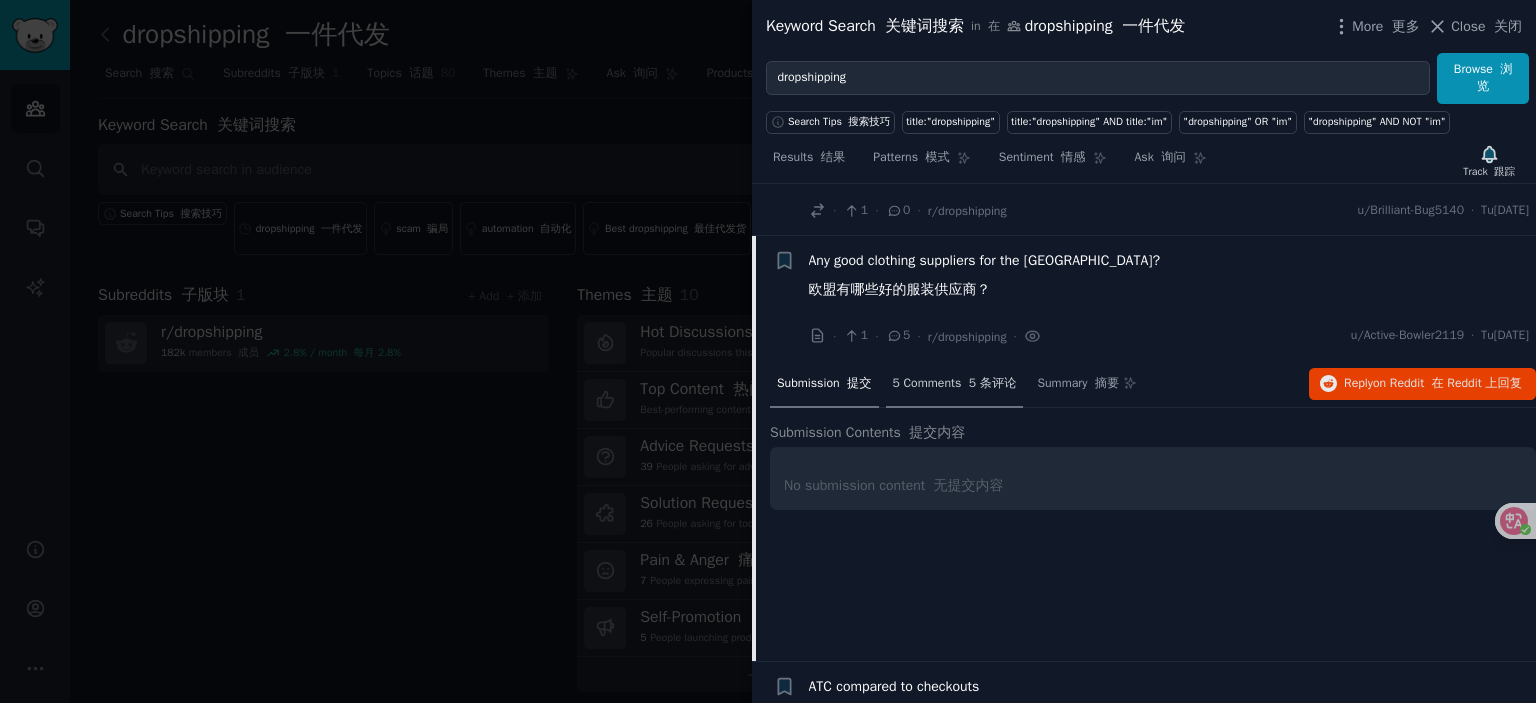 click on "5 Comments    5 条评论" at bounding box center (955, 384) 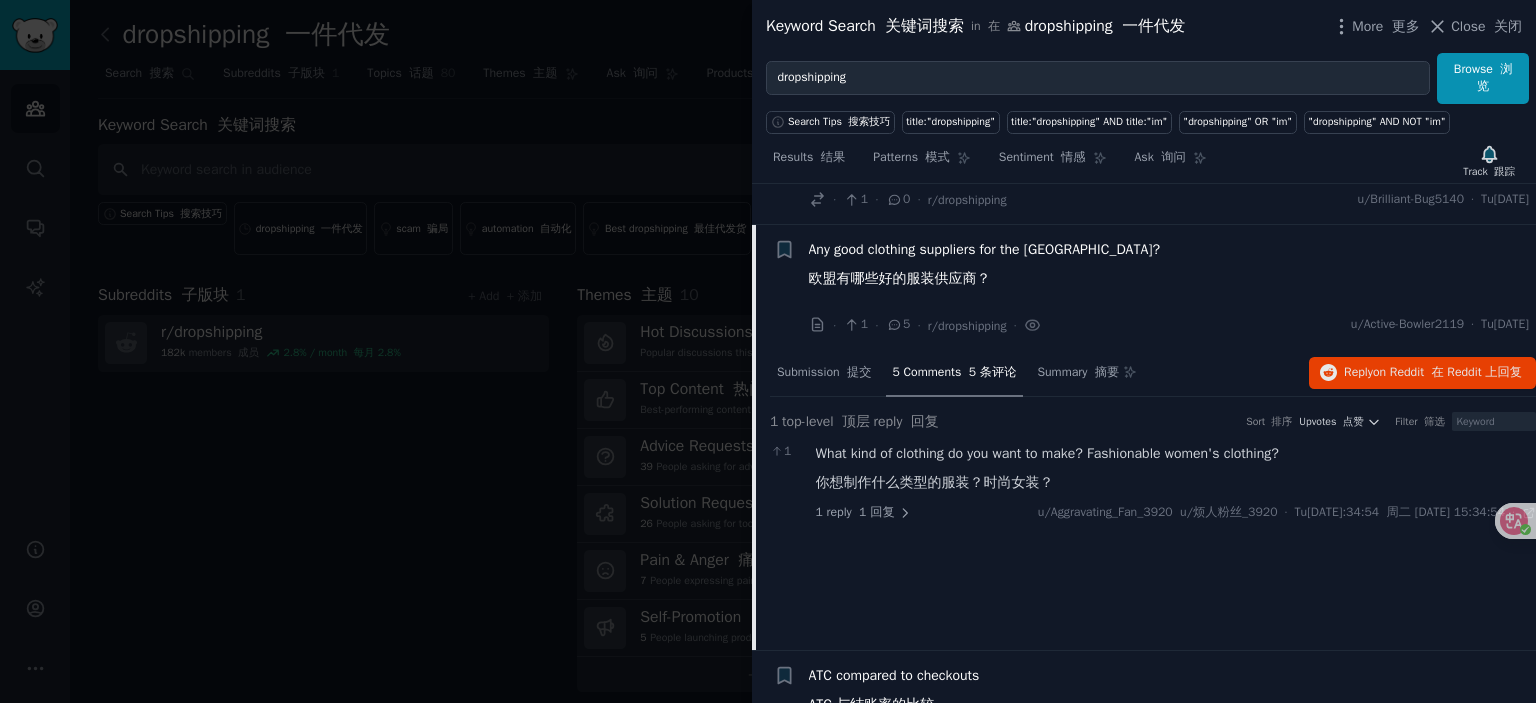 scroll, scrollTop: 3220, scrollLeft: 0, axis: vertical 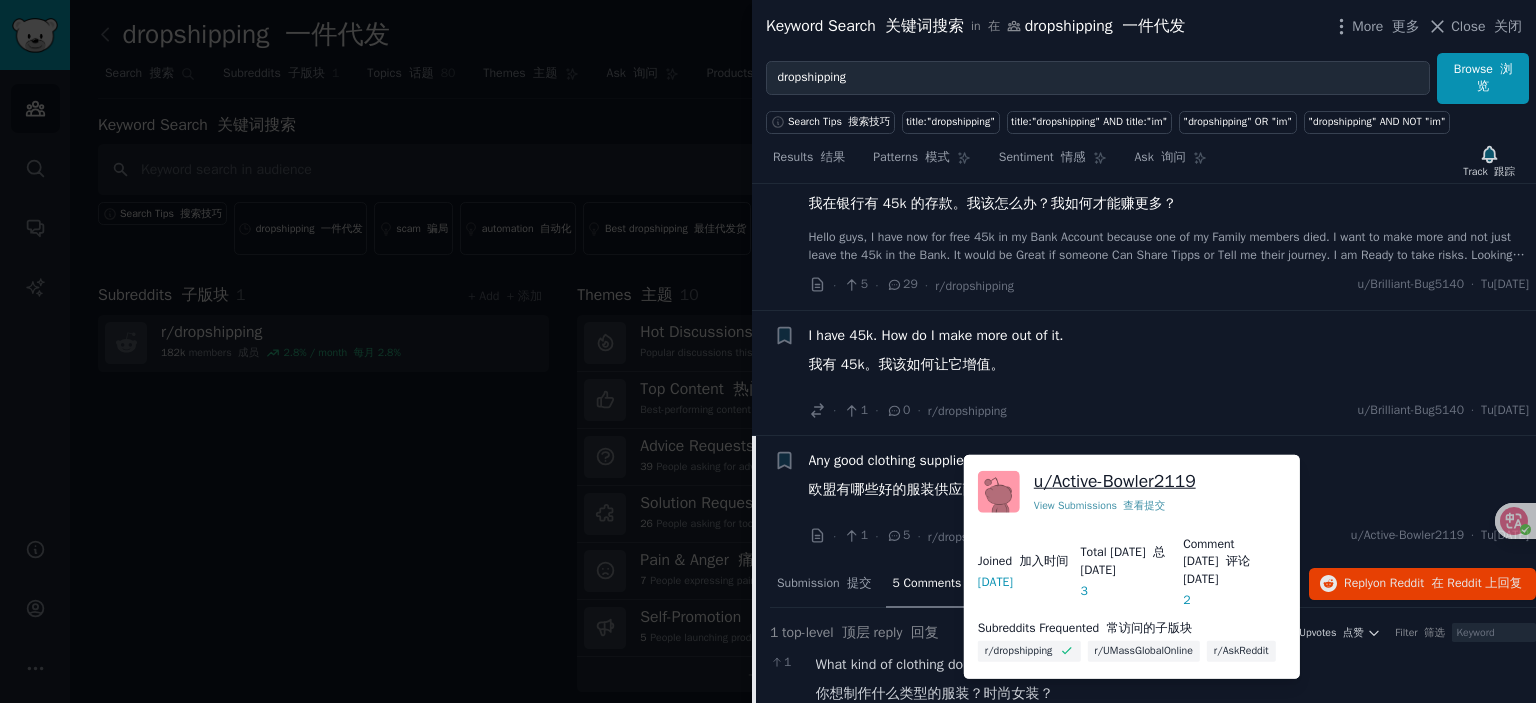 click on "u/ Active-Bowler2119" at bounding box center [1115, 481] 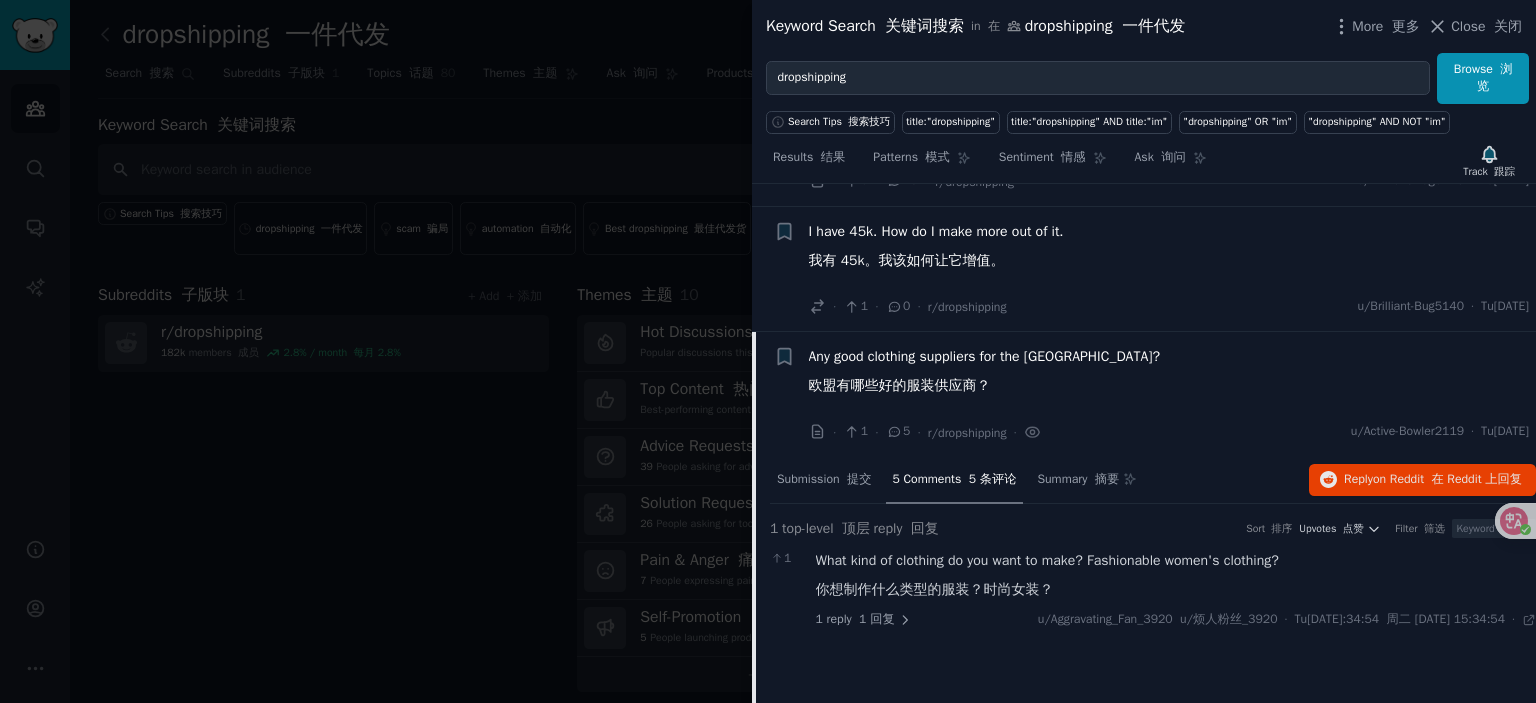 scroll, scrollTop: 3420, scrollLeft: 0, axis: vertical 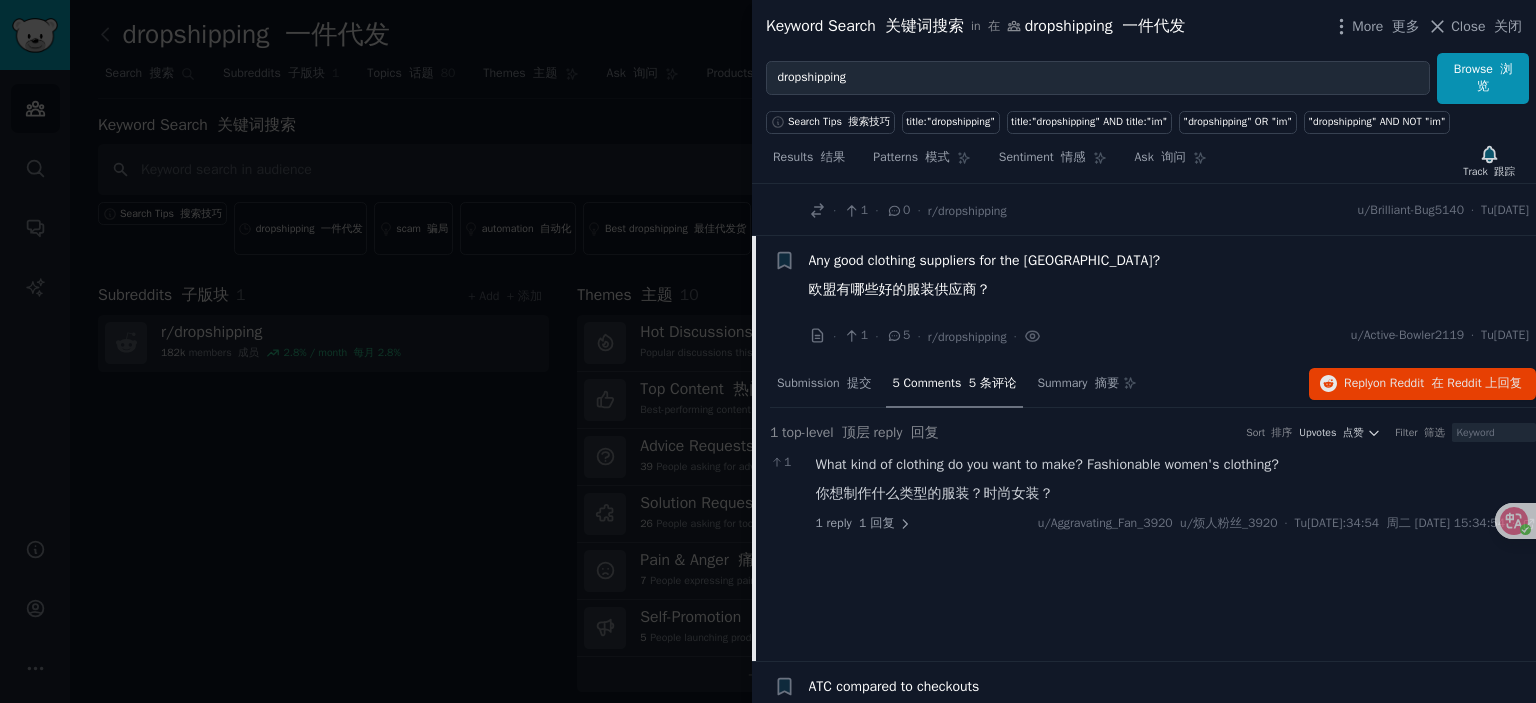 click on "Any good clothing suppliers for the [GEOGRAPHIC_DATA]? 欧盟有哪些好的服装供应商？" at bounding box center [985, 279] 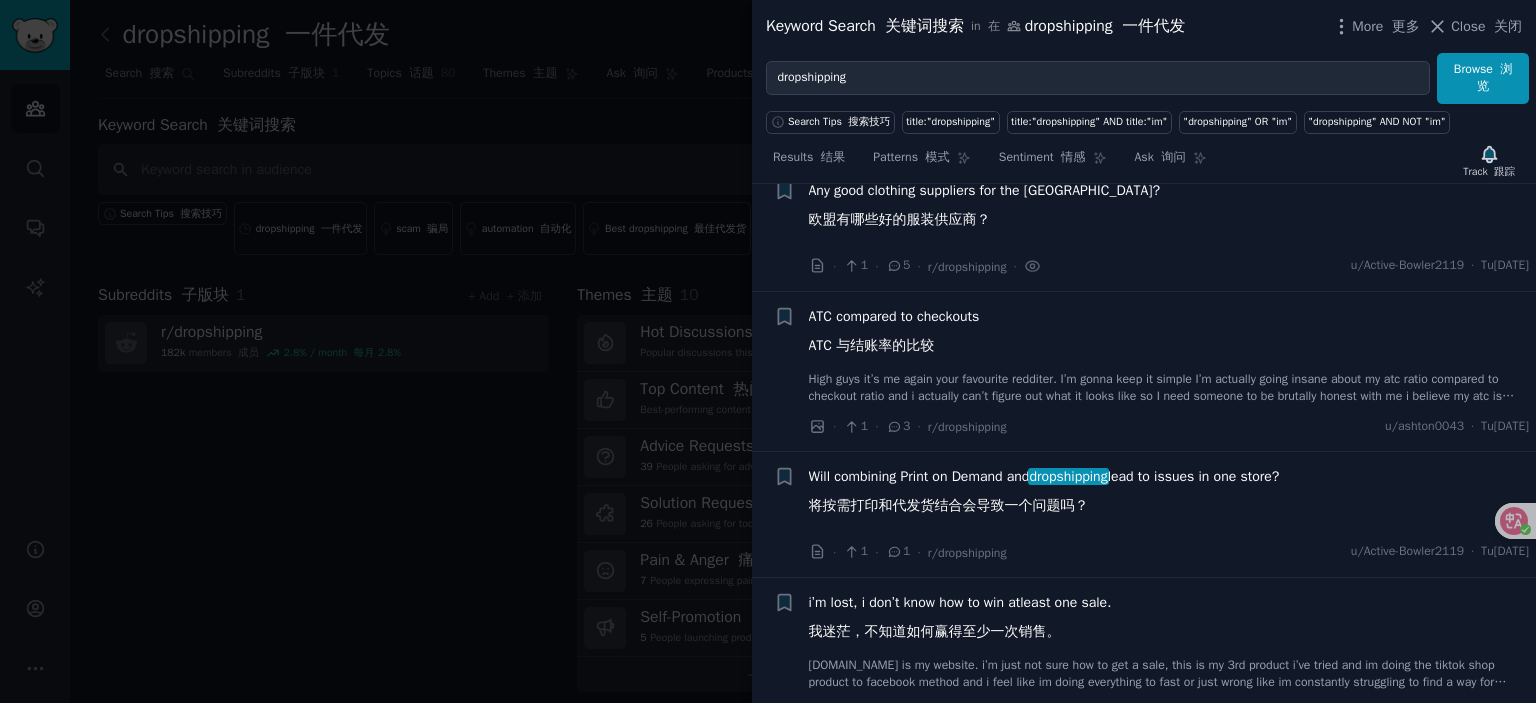 scroll, scrollTop: 3520, scrollLeft: 0, axis: vertical 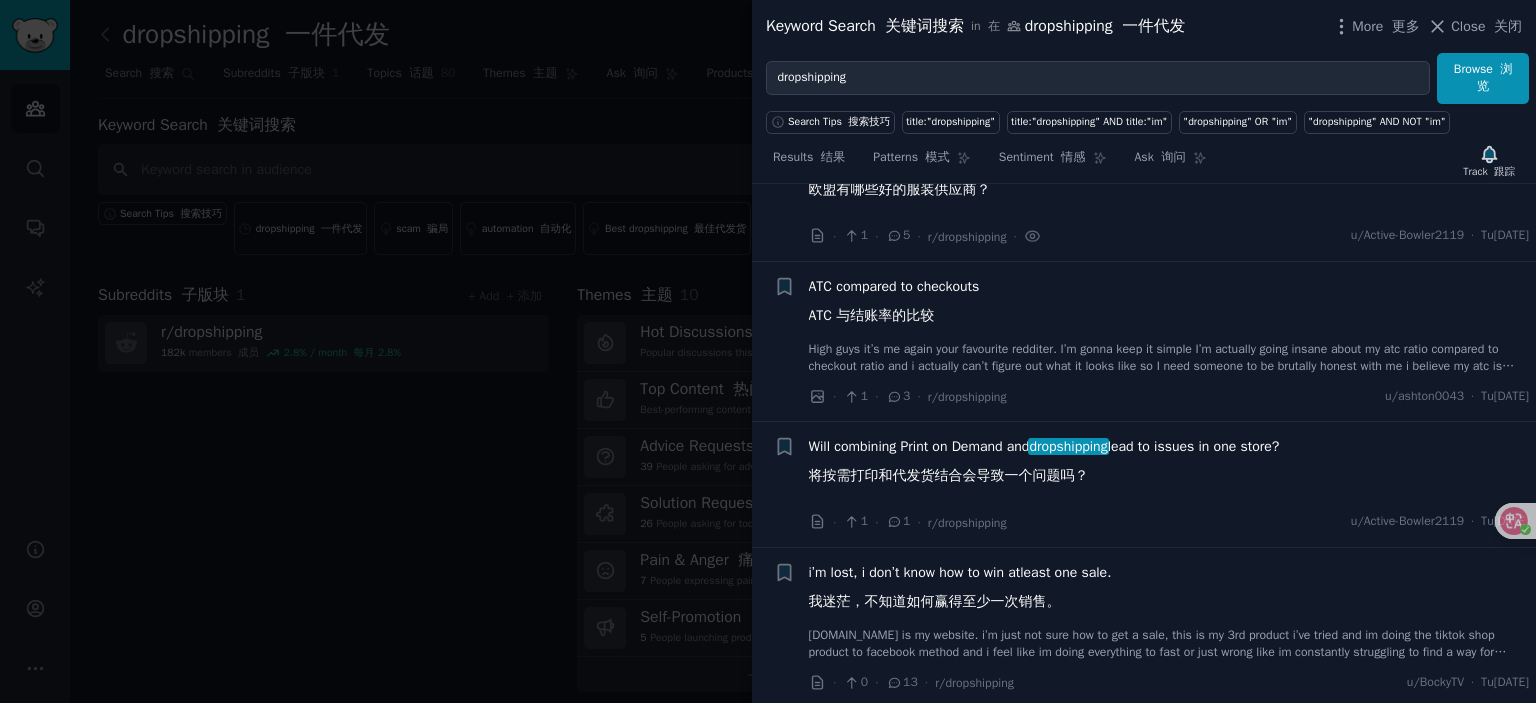 click on "Will combining Print on Demand and  dropshipping  lead to issues in one store? 将按需打印和代发货结合会导致一个问题吗？" at bounding box center [1044, 465] 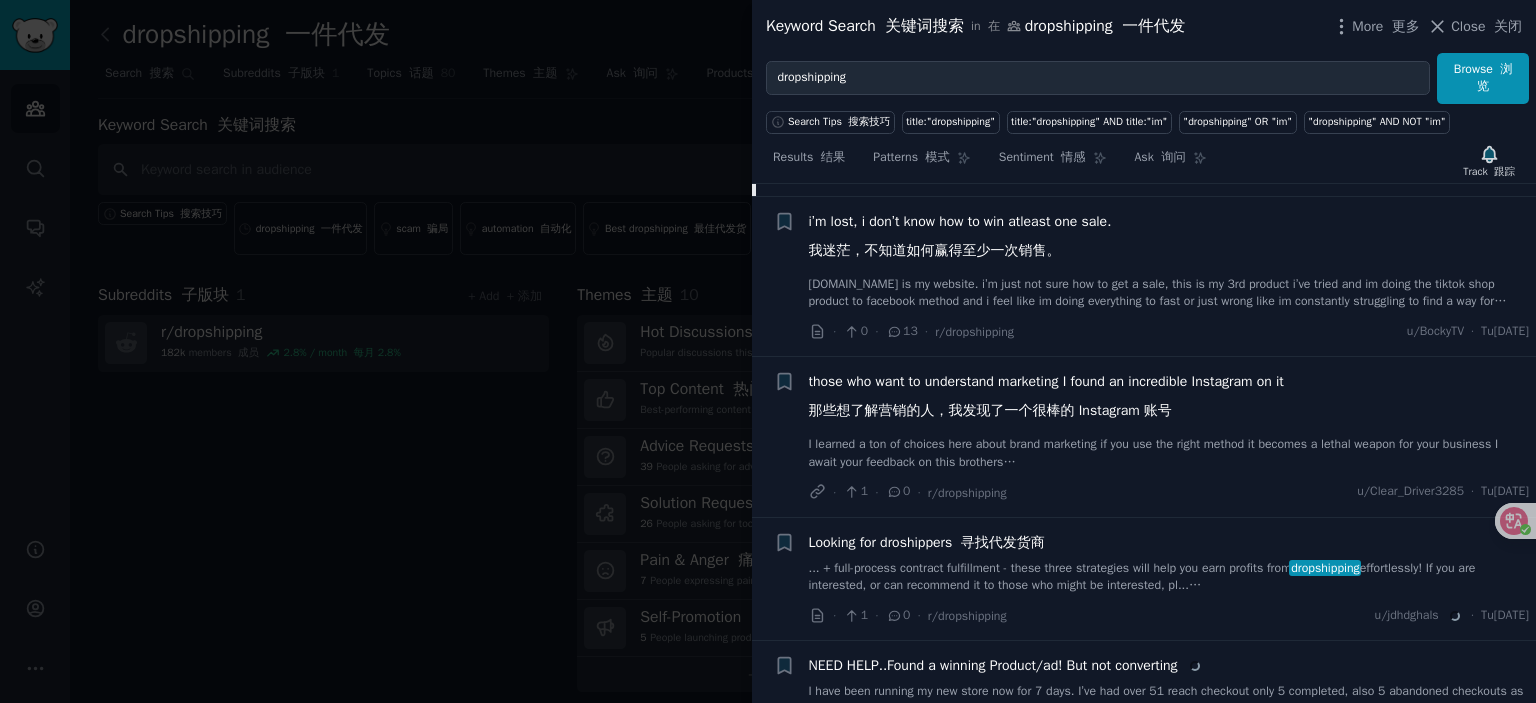 scroll, scrollTop: 4205, scrollLeft: 0, axis: vertical 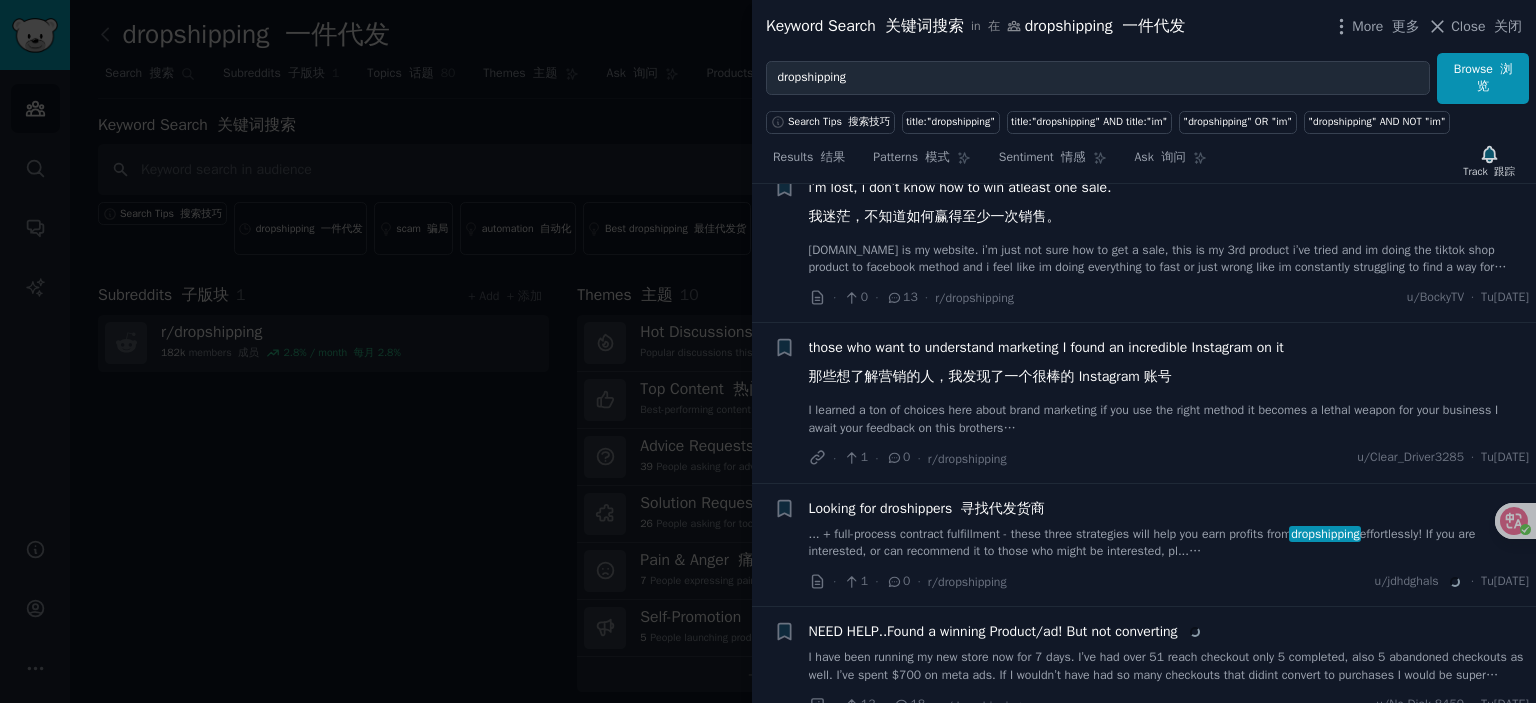 click on "寻找代发货商" at bounding box center [1003, 508] 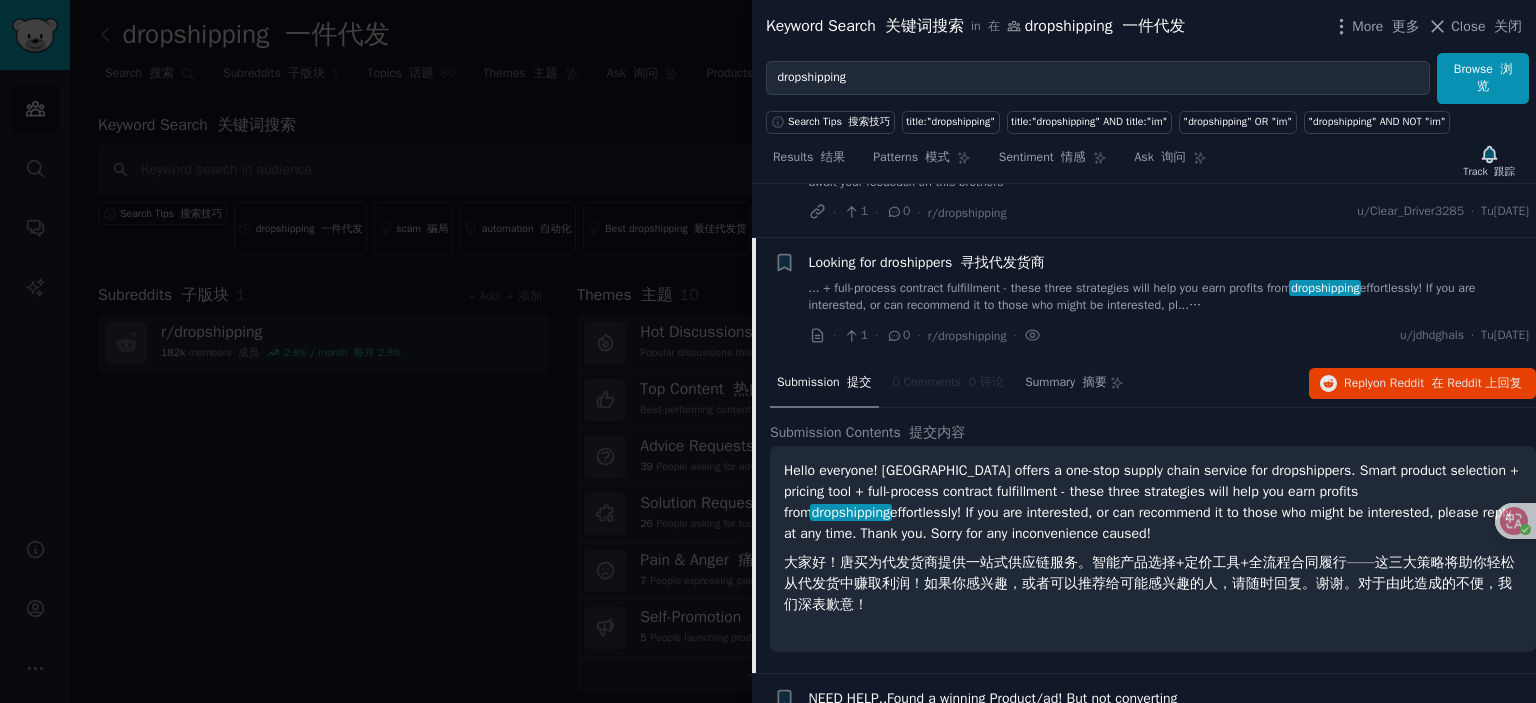 scroll, scrollTop: 4051, scrollLeft: 0, axis: vertical 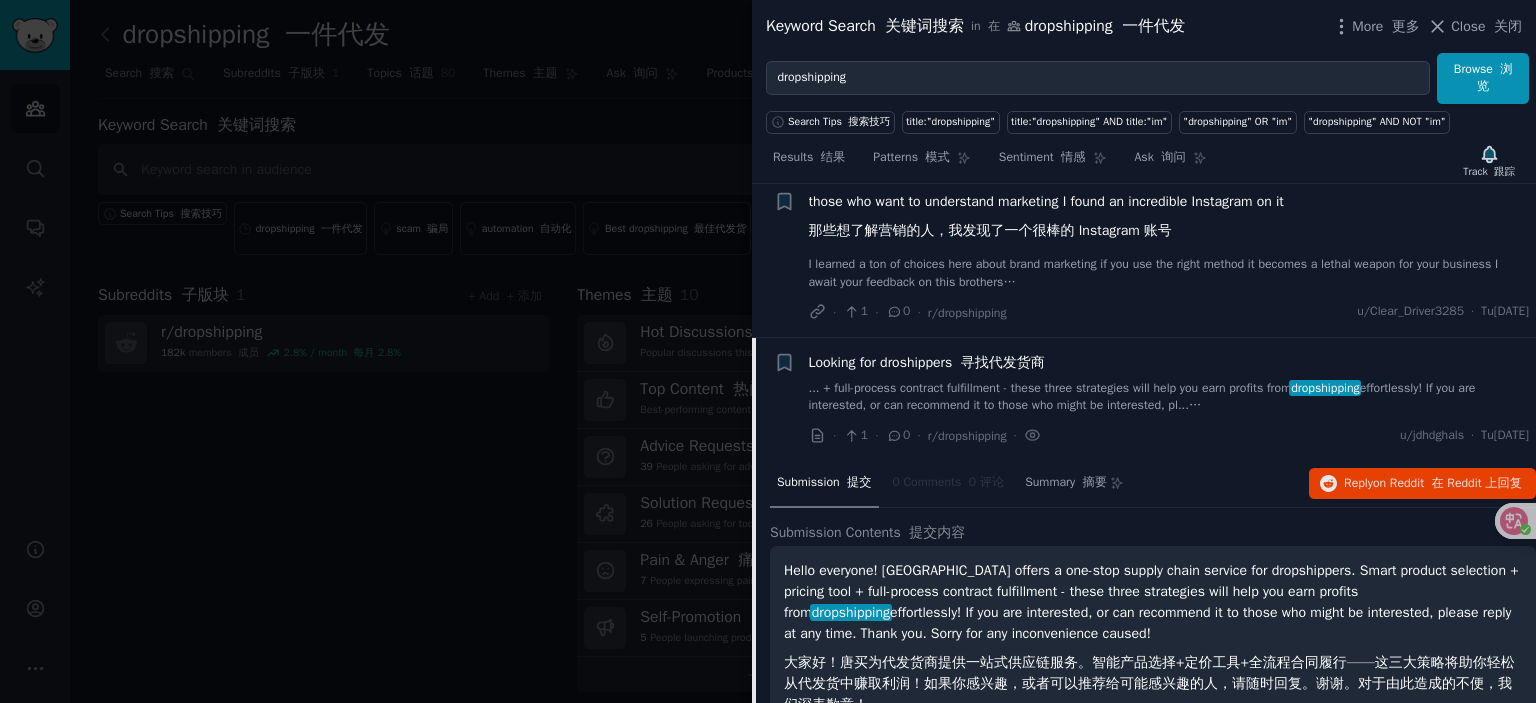 click on "... + full-process contract fulfillment - these three strategies will help you earn profits from  dropshipping  effortlessly! If you are interested, or can recommend it to those who might be interested, pl... ... + 全流程合同履行 - 这三种策略将助你轻松从一件代发中获利！如果你感兴趣，或者可以向可能感兴趣的人推荐，请..." at bounding box center [1169, 397] 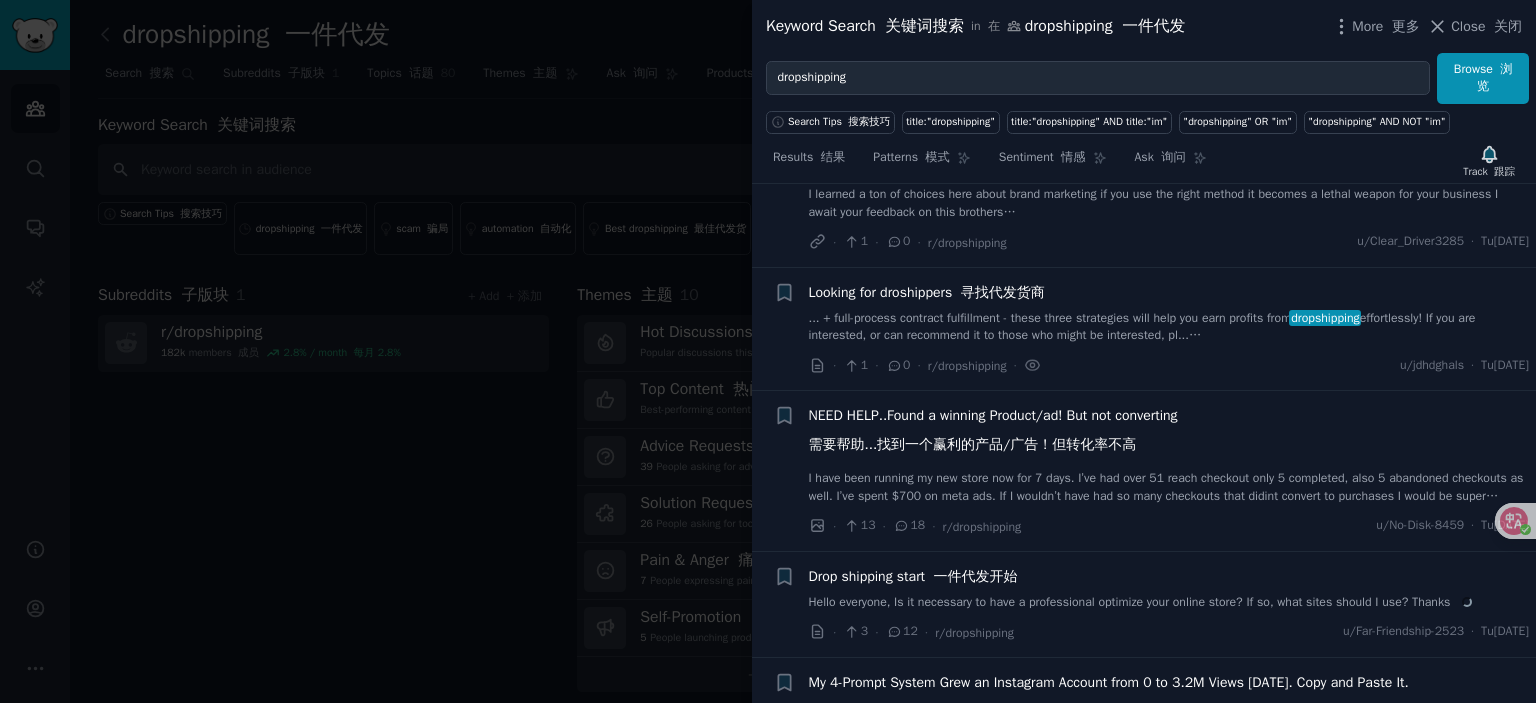 scroll, scrollTop: 4151, scrollLeft: 0, axis: vertical 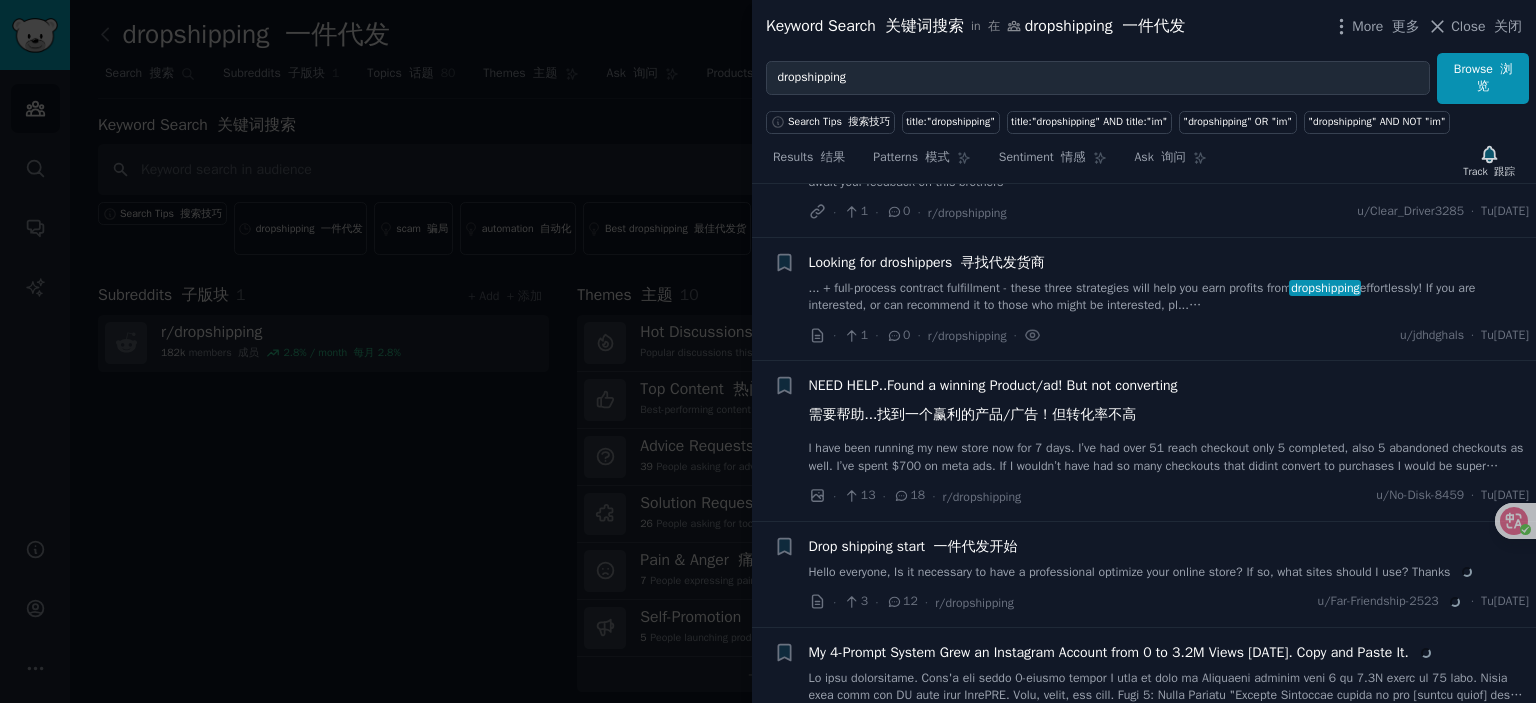 click on "寻找代发货商" at bounding box center (1003, 262) 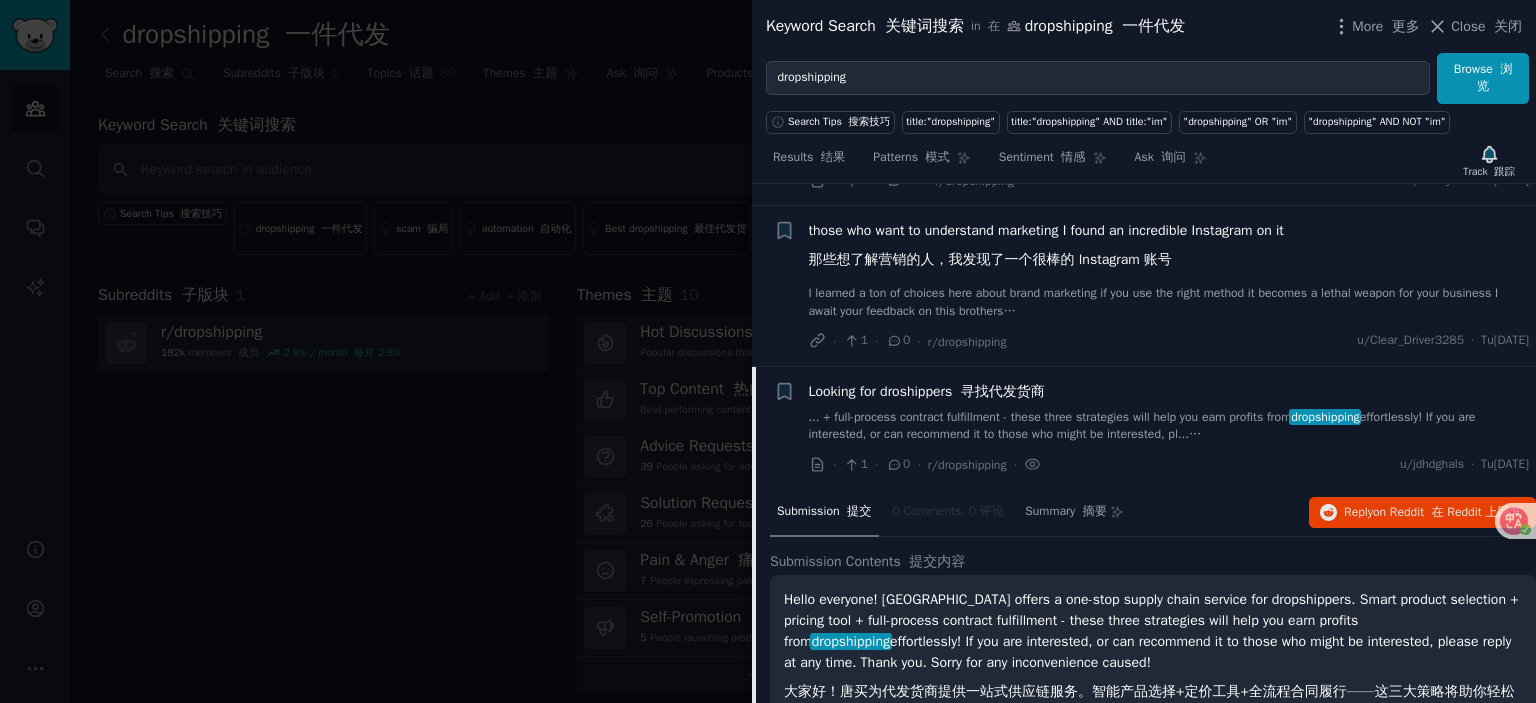 scroll, scrollTop: 3951, scrollLeft: 0, axis: vertical 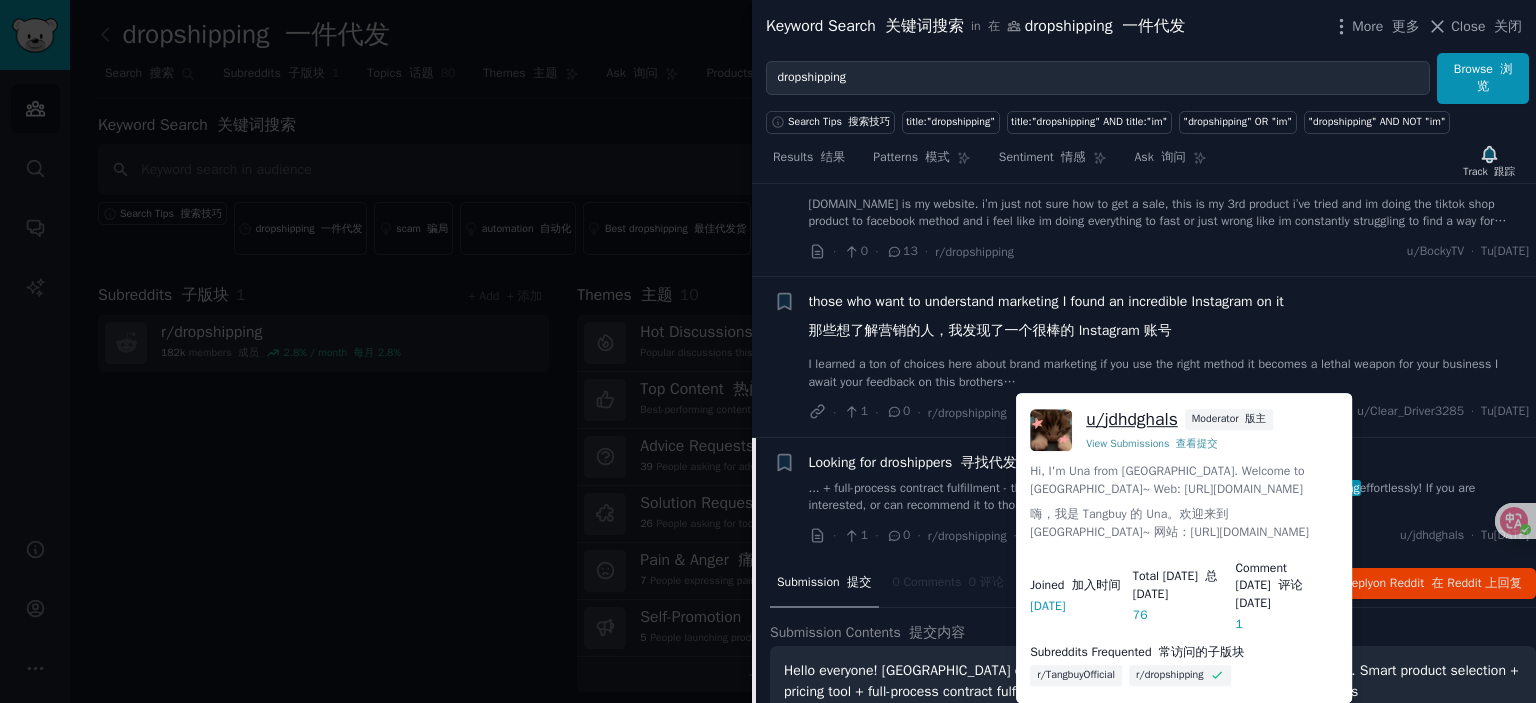 click on "u/ jdhdghals" at bounding box center (1132, 419) 